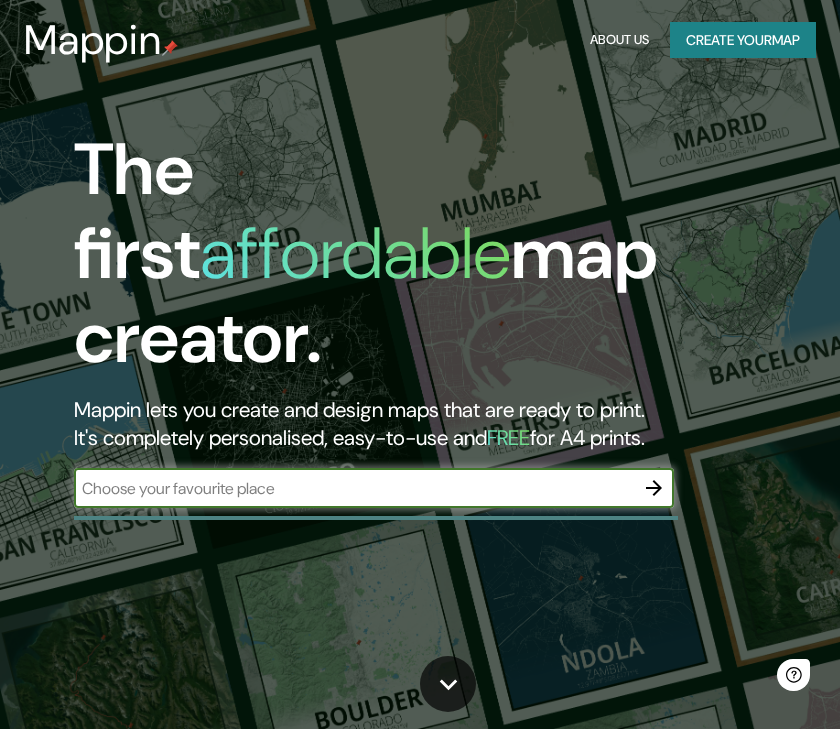 scroll, scrollTop: 0, scrollLeft: 0, axis: both 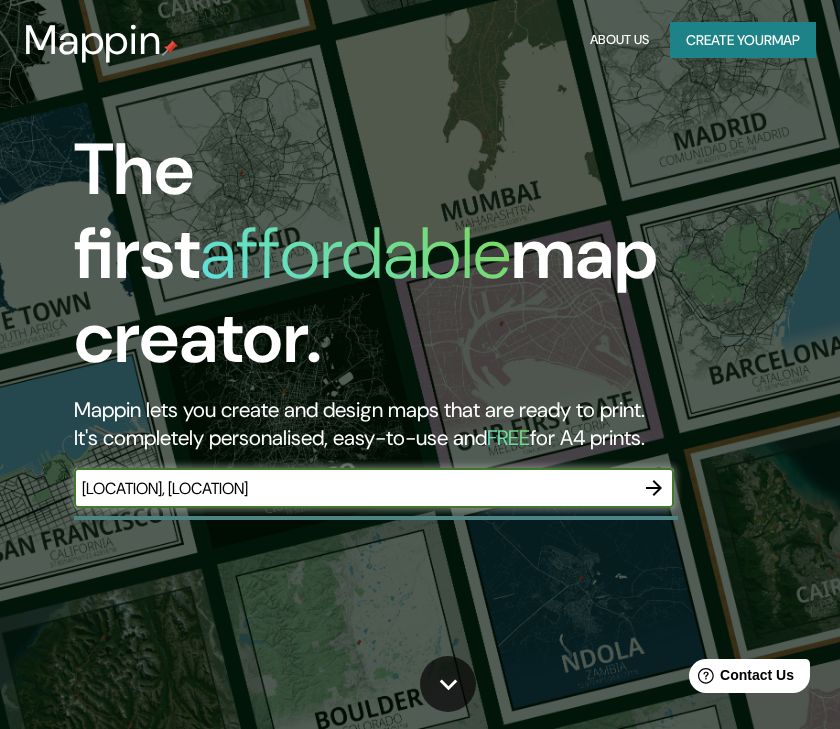type on "[LOCATION], [LOCATION]" 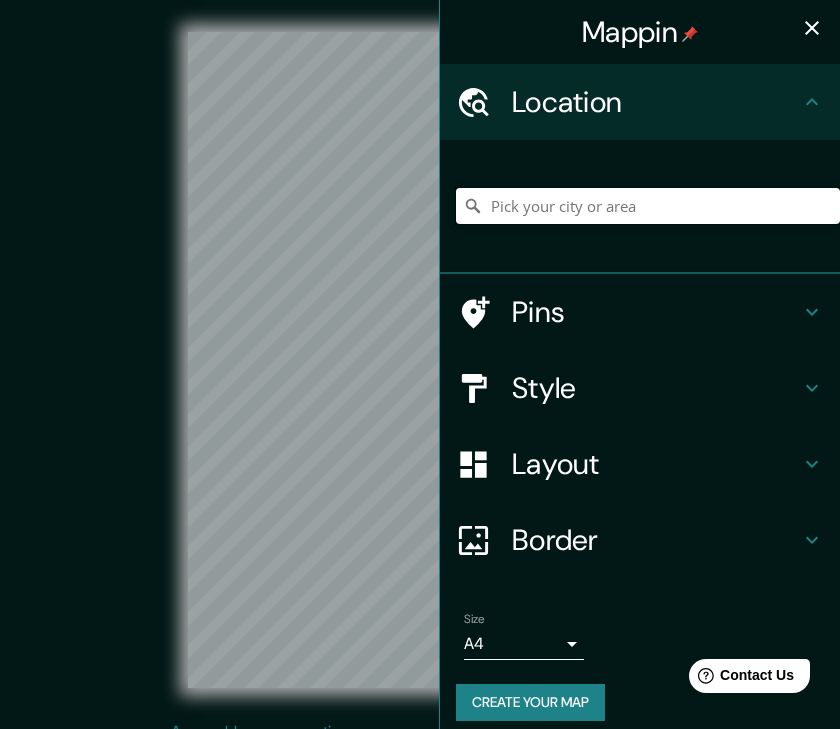 click at bounding box center (648, 206) 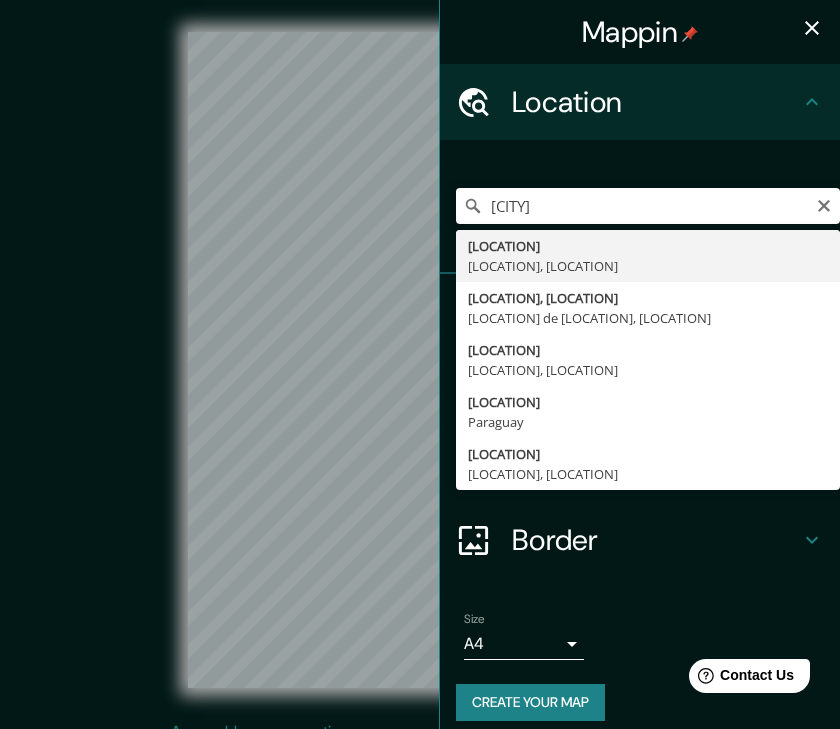 type on "[LOCATION], [LOCATION], [LOCATION]" 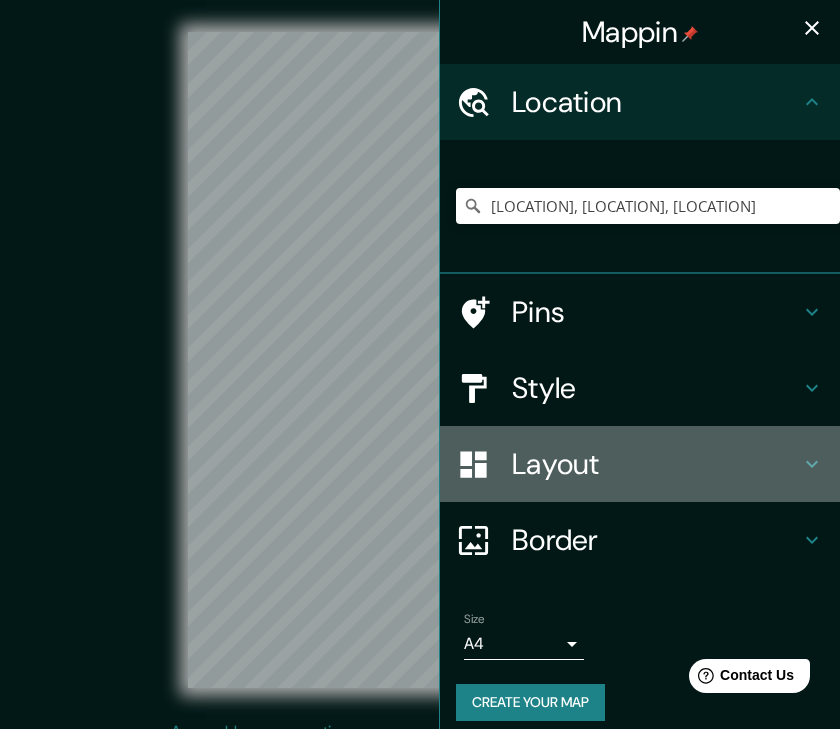 click on "Layout" at bounding box center (656, 464) 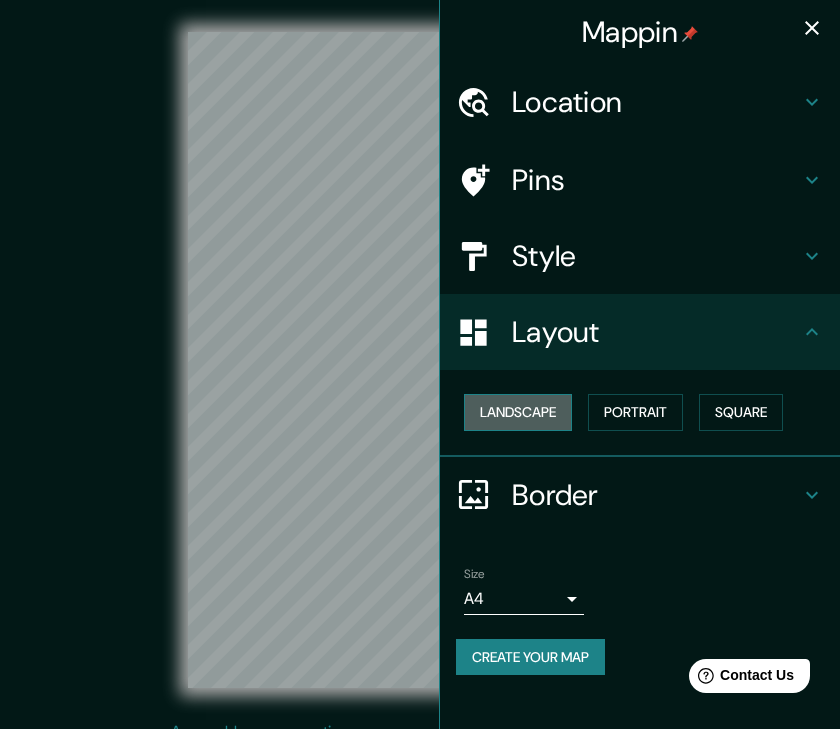 click on "Landscape" at bounding box center [518, 412] 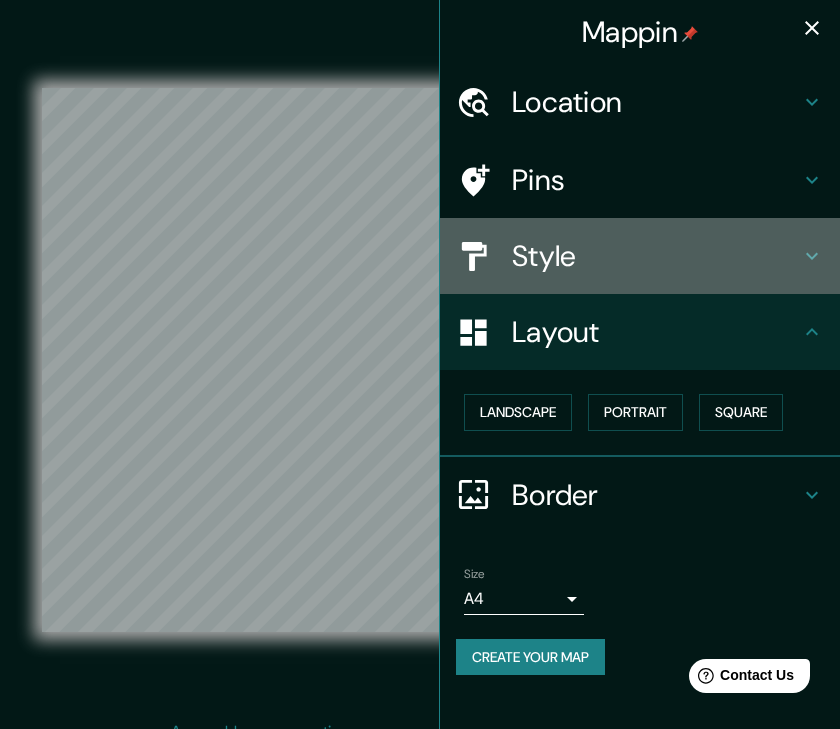 click on "Style" at bounding box center (656, 256) 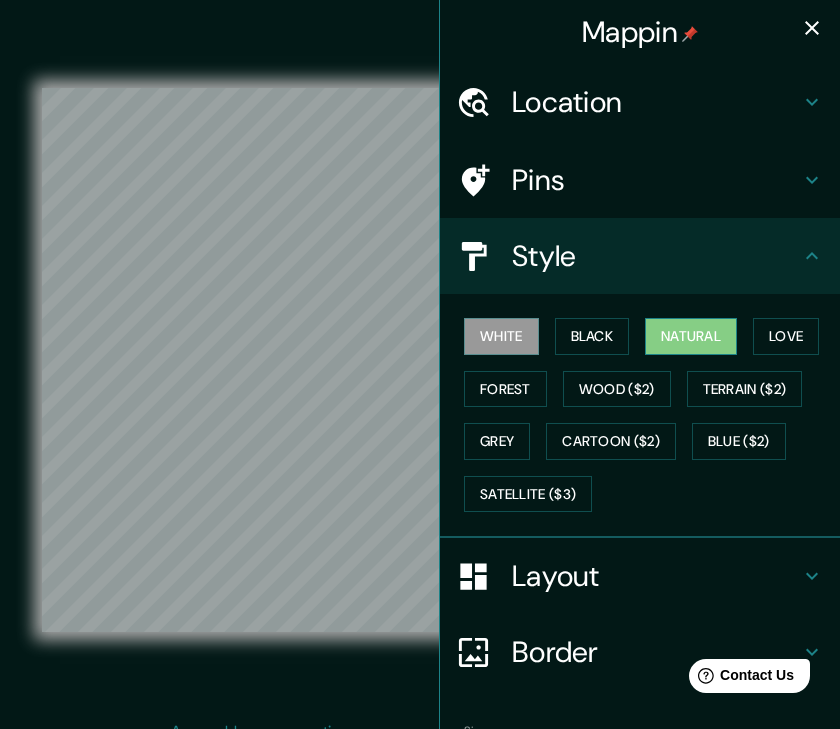 click on "Natural" at bounding box center [691, 336] 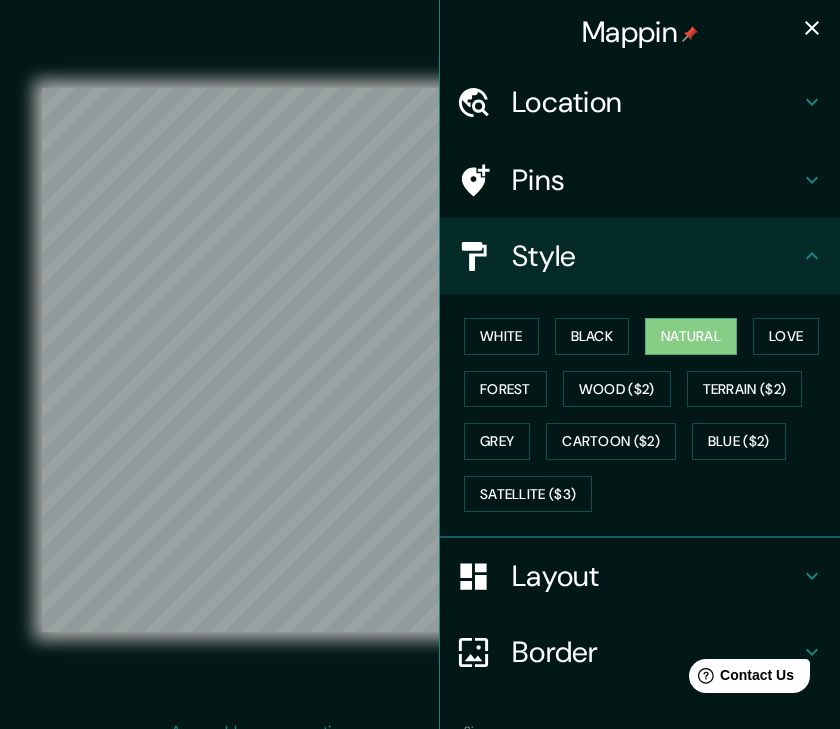 click on "Style" at bounding box center (656, 256) 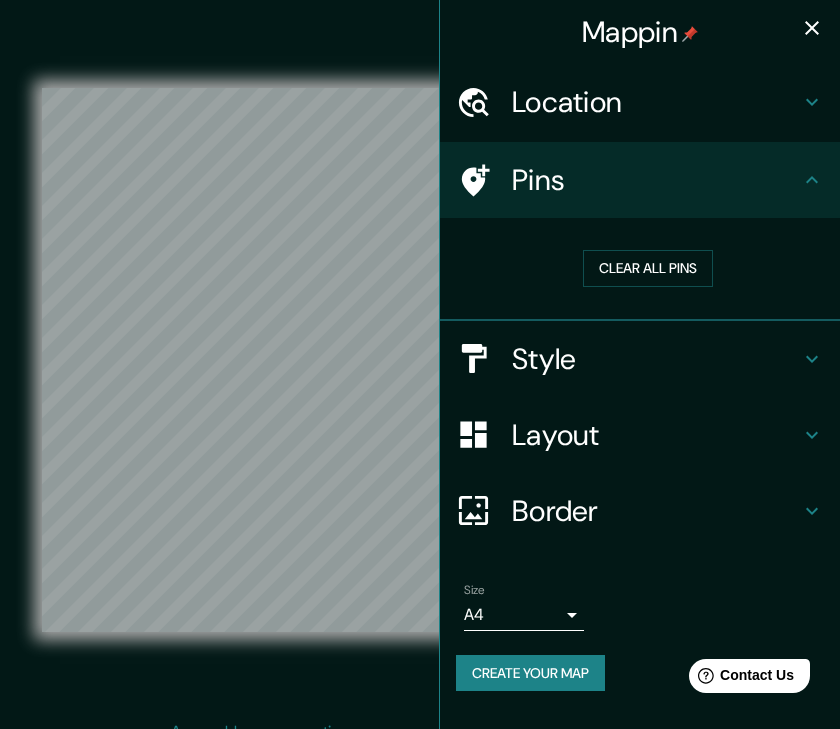 click on "Location" at bounding box center (640, 102) 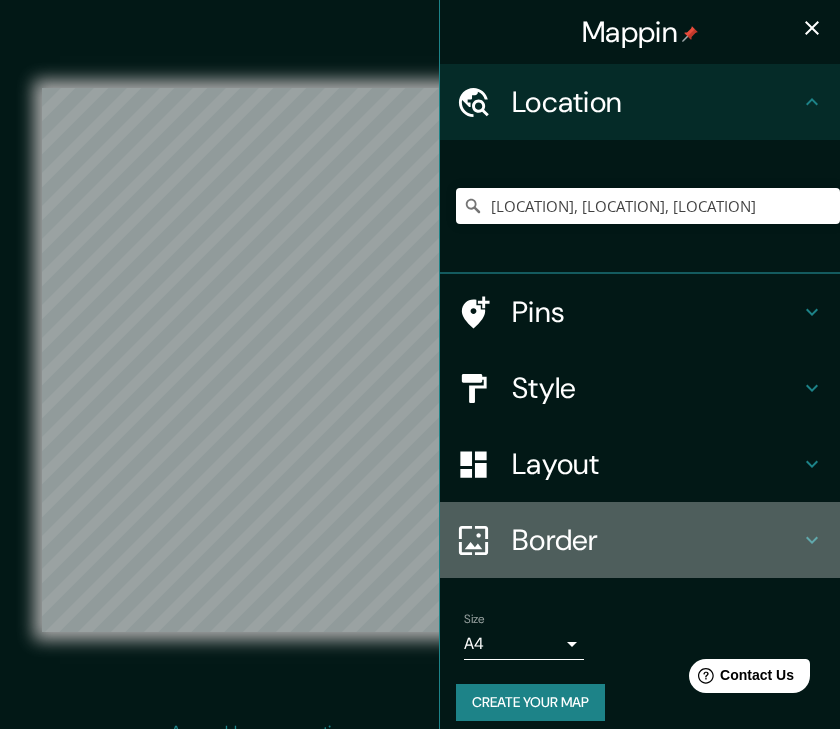 click on "Border" at bounding box center (656, 540) 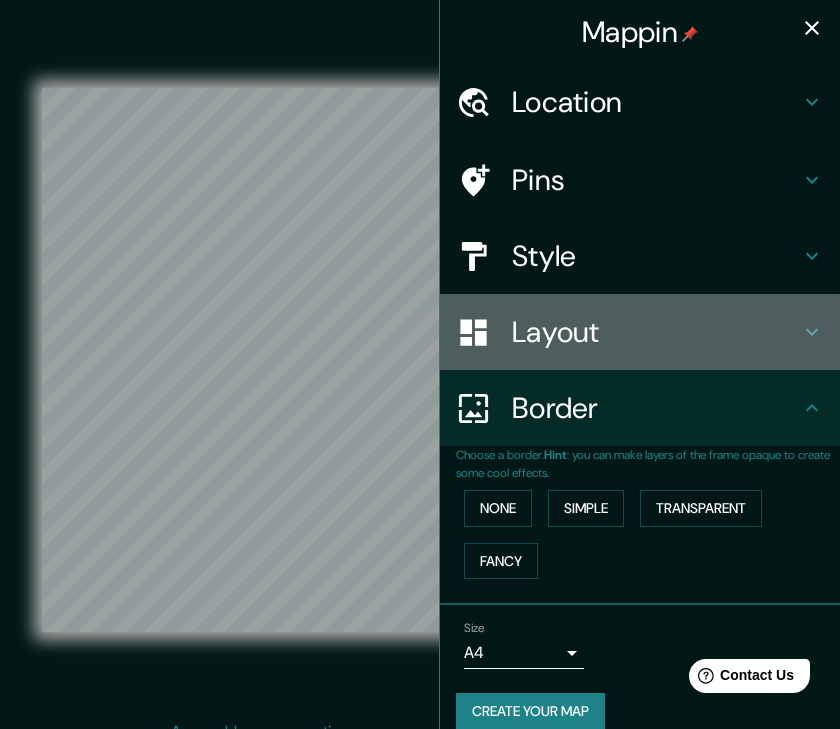 click on "Layout" at bounding box center [656, 332] 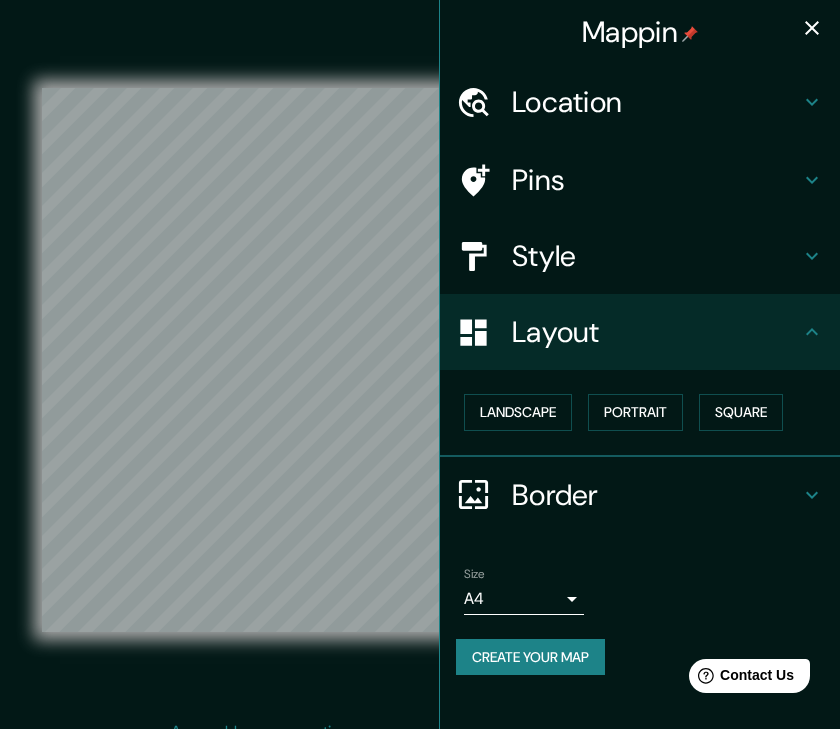 click on "Mappin Location [LOCATION], [LOCATION] Pins Style Layout Landscape Portrait Square Border Choose a border. Hint : you can make layers of the frame opaque to create some cool effects. None Simple Transparent Fancy Size A4 single Create your map © Mapbox © OpenStreetMap Improve this map Any problems, suggestions, or concerns please email [EMAIL] . . ." at bounding box center [420, 364] 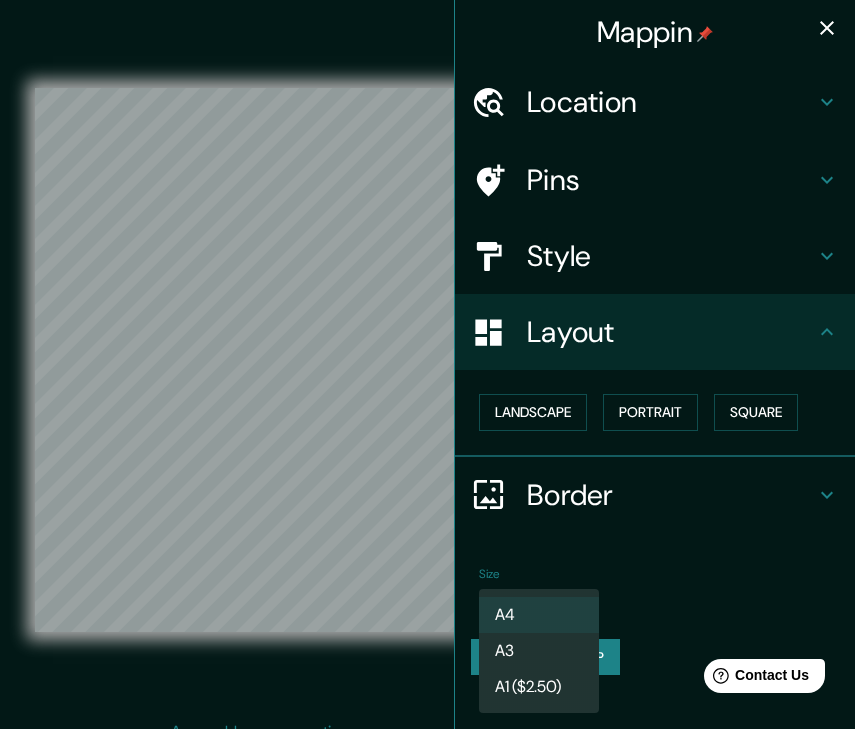 click at bounding box center [427, 364] 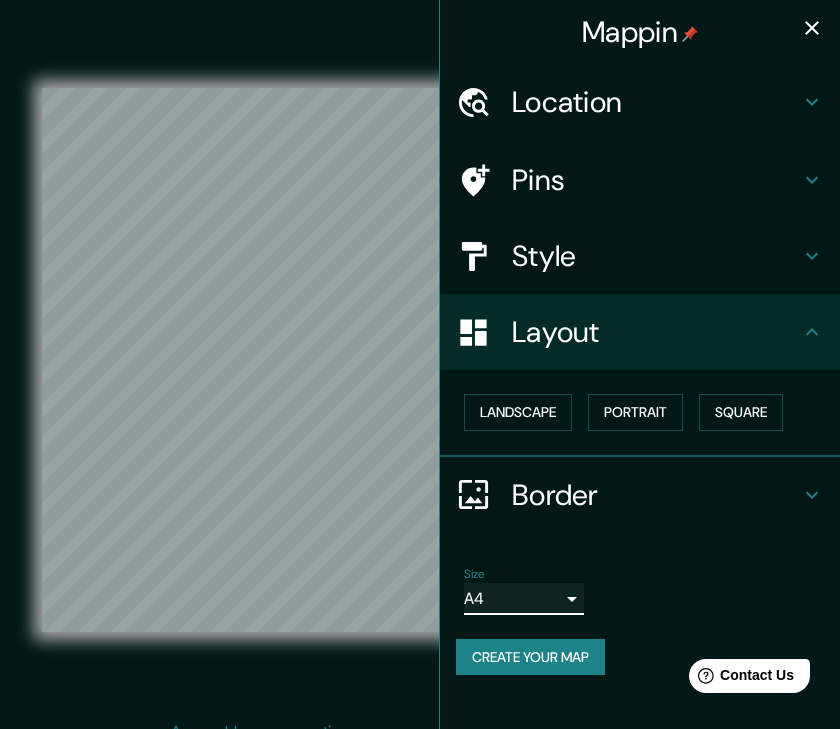 scroll, scrollTop: 23, scrollLeft: 0, axis: vertical 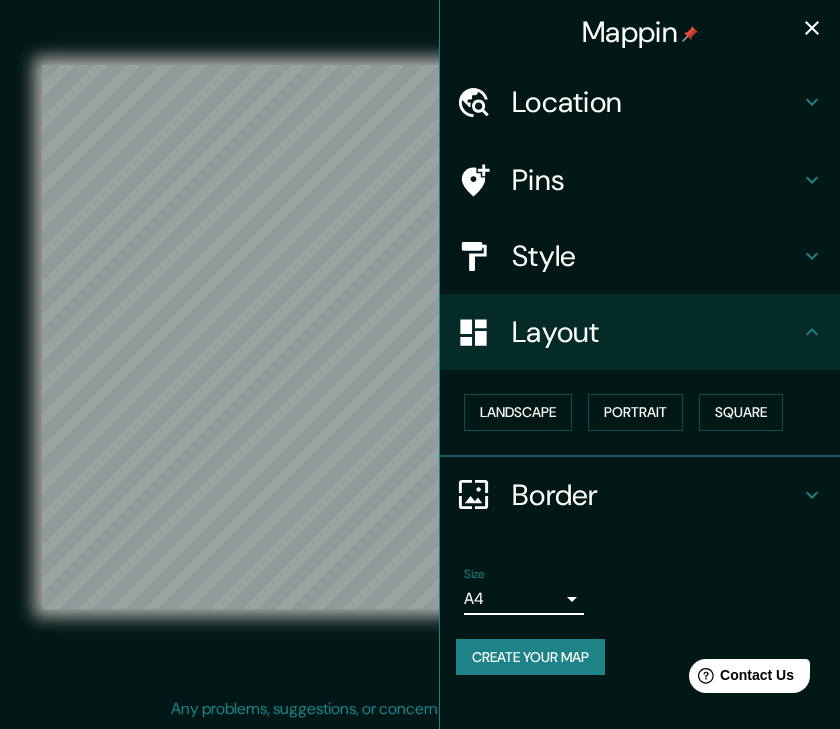 click 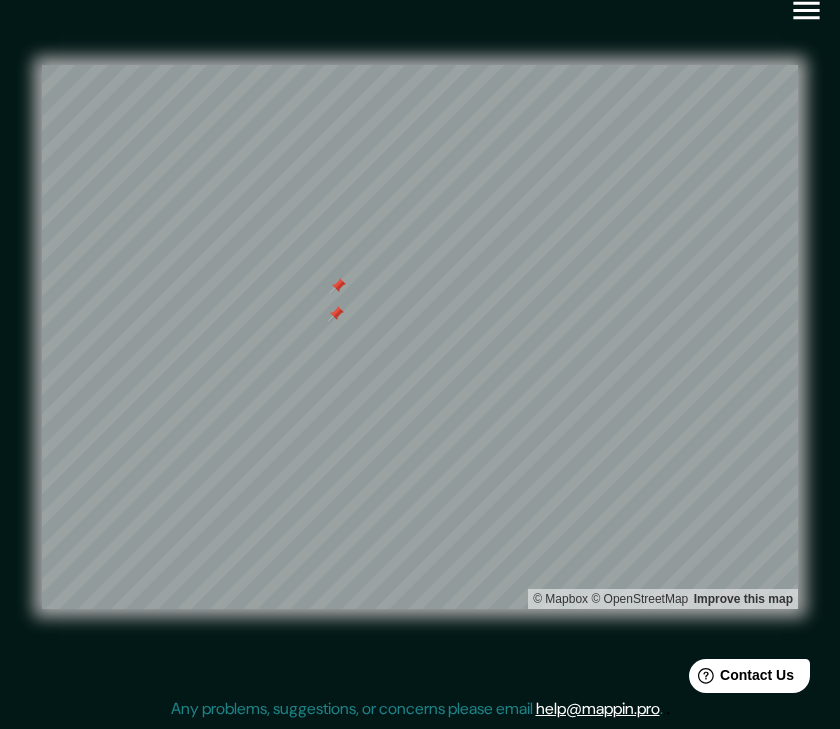 drag, startPoint x: 321, startPoint y: 286, endPoint x: 331, endPoint y: 293, distance: 12.206555 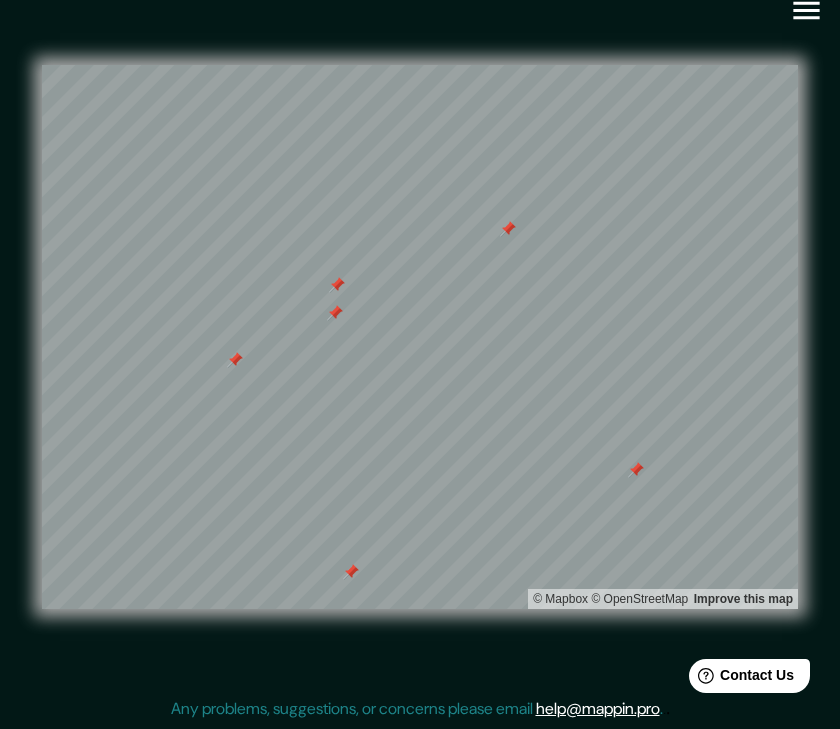 click 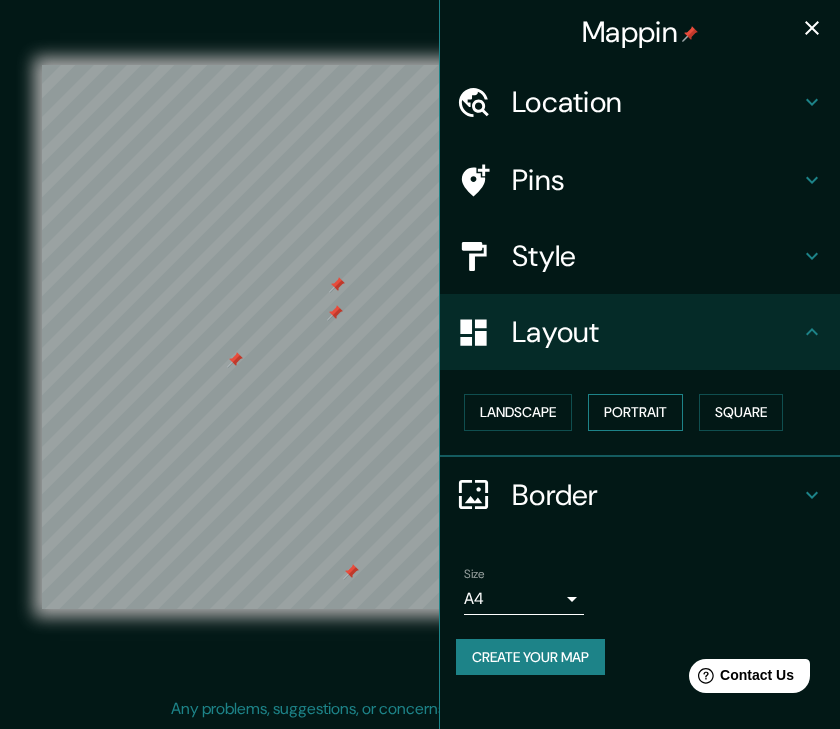 click on "Portrait" at bounding box center [635, 412] 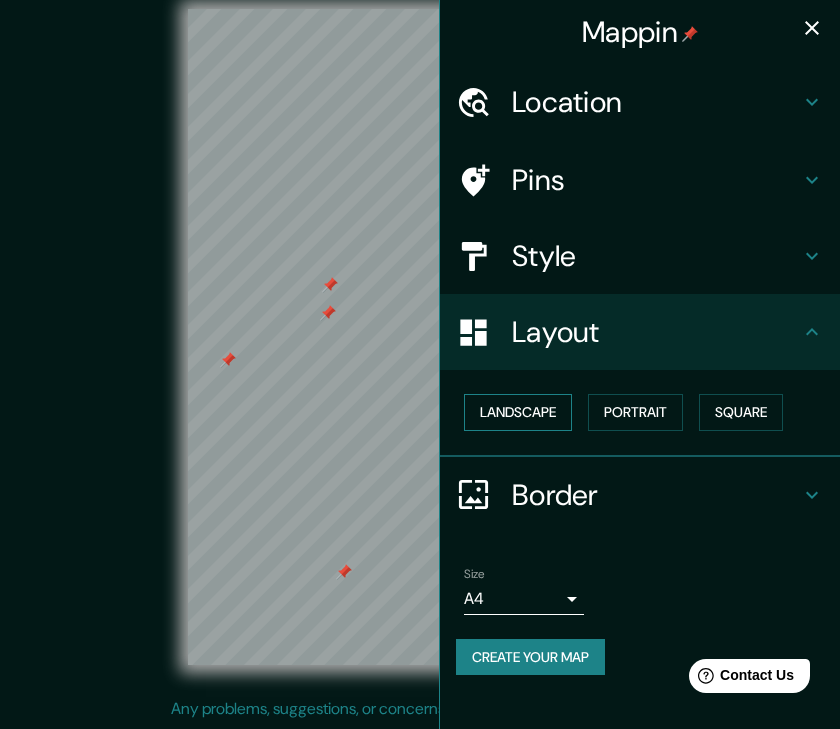 click on "Landscape" at bounding box center (518, 412) 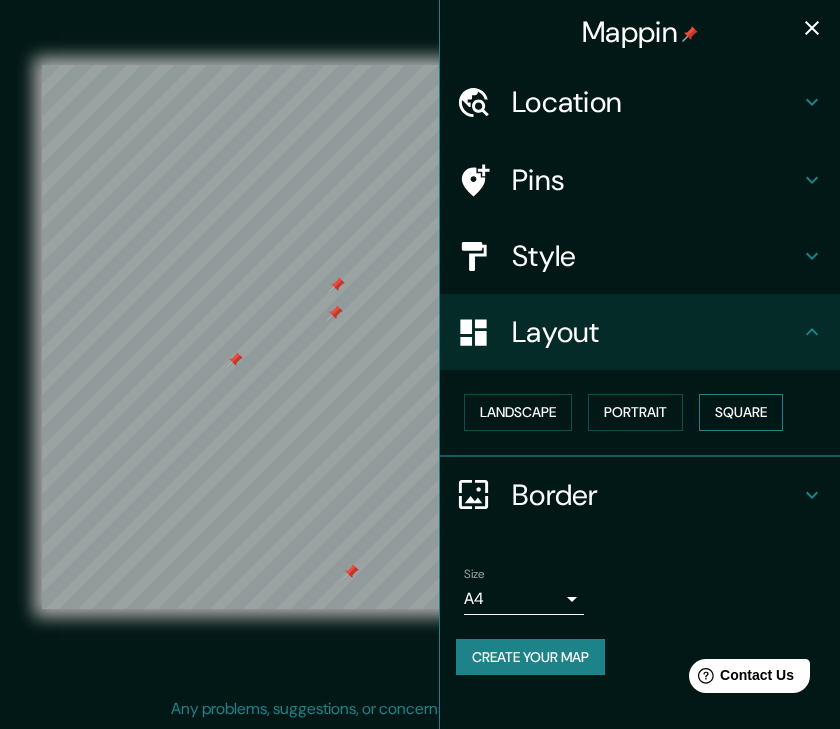 click on "Square" at bounding box center (741, 412) 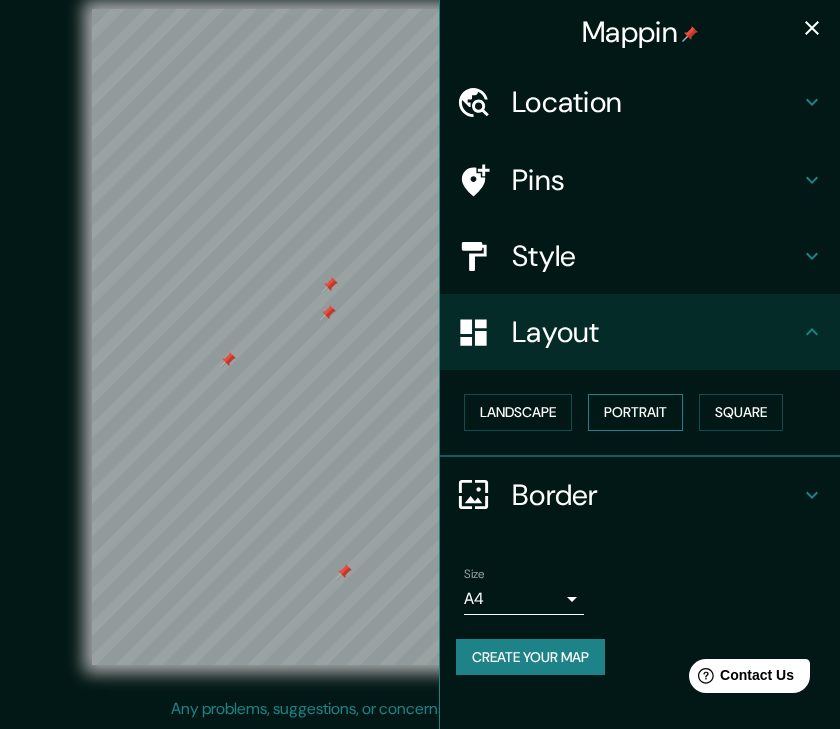 click on "Portrait" at bounding box center [635, 412] 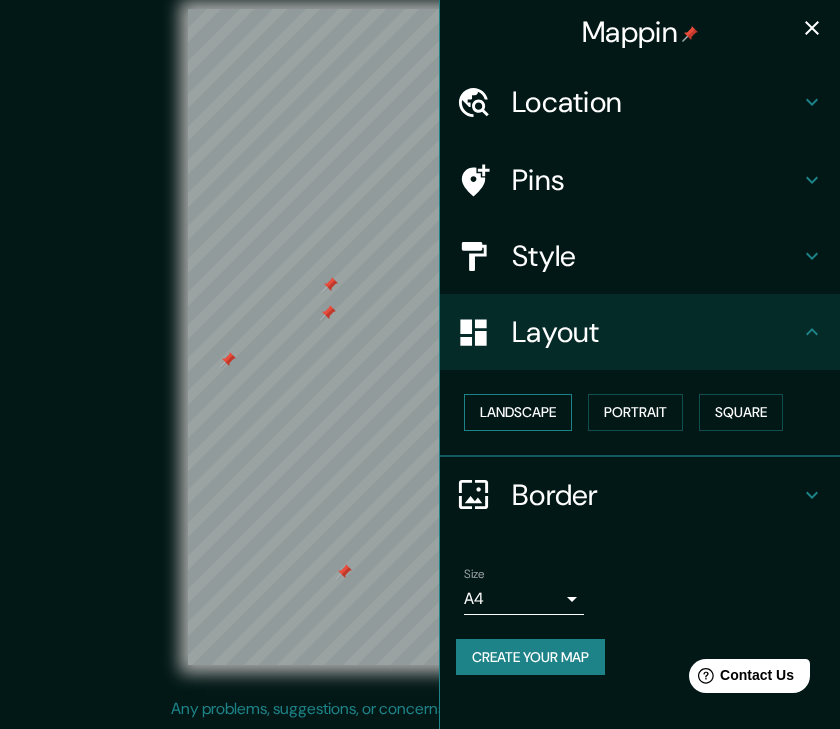 click on "Landscape" at bounding box center (518, 412) 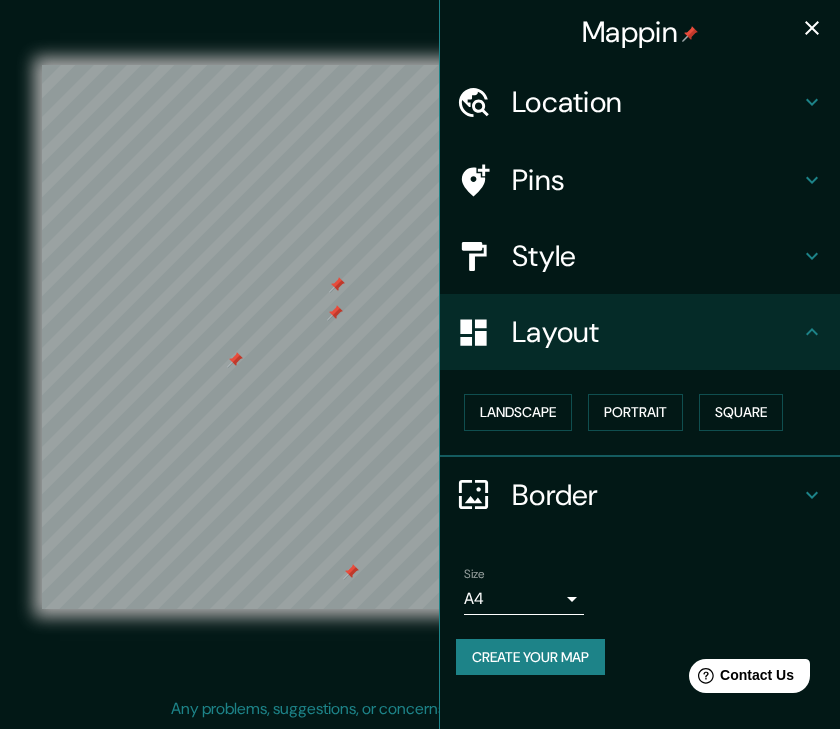 click on "Border" at bounding box center (656, 495) 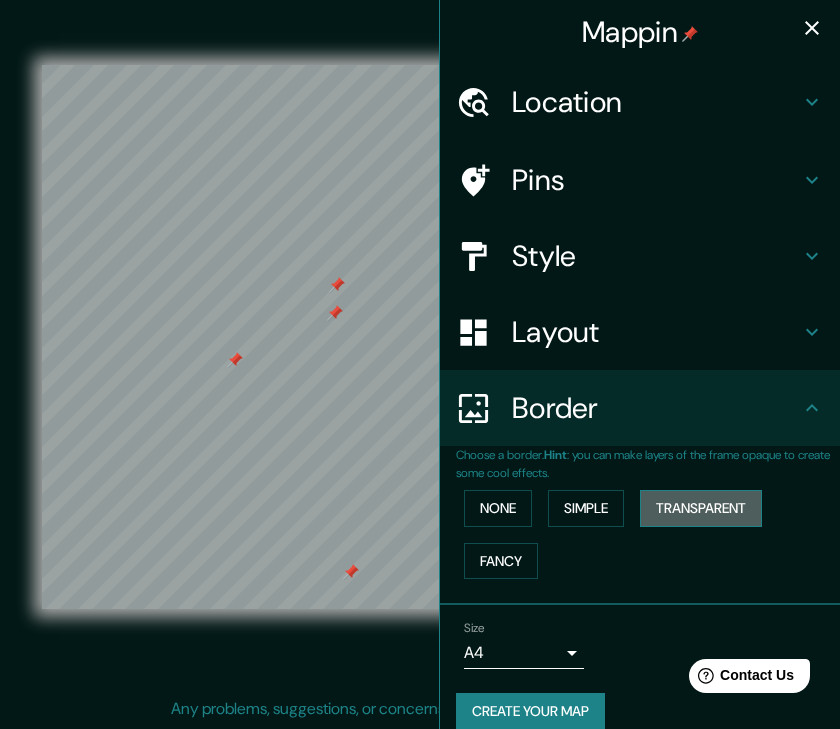 click on "Transparent" at bounding box center [701, 508] 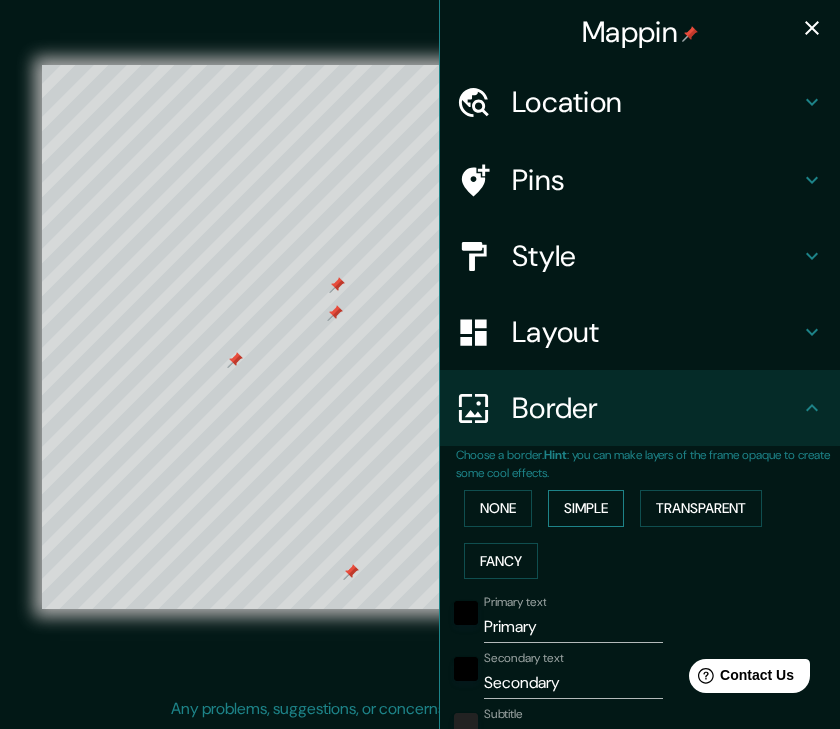 click on "Simple" at bounding box center [586, 508] 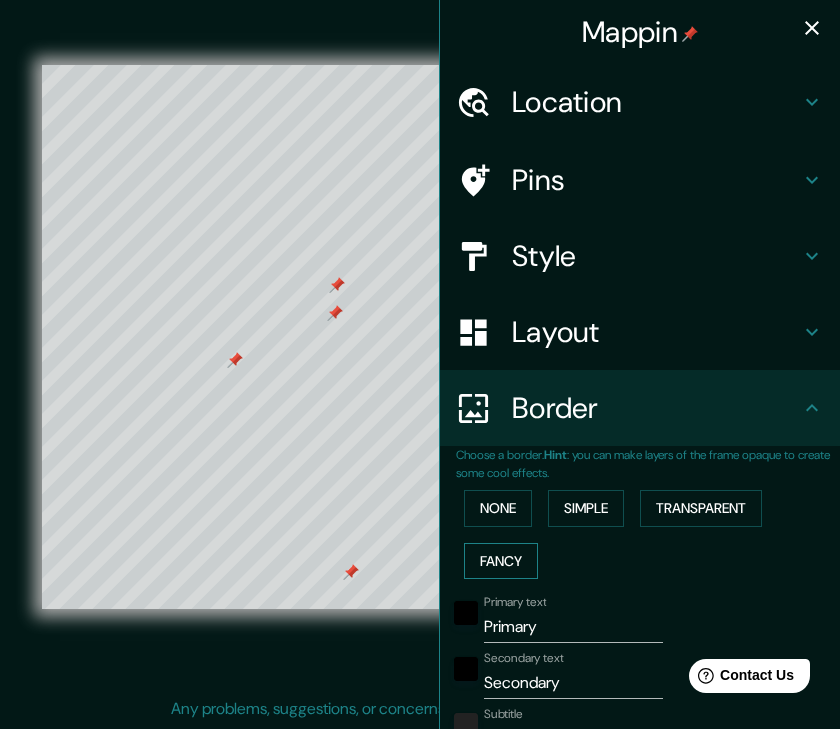 click on "Fancy" at bounding box center [501, 561] 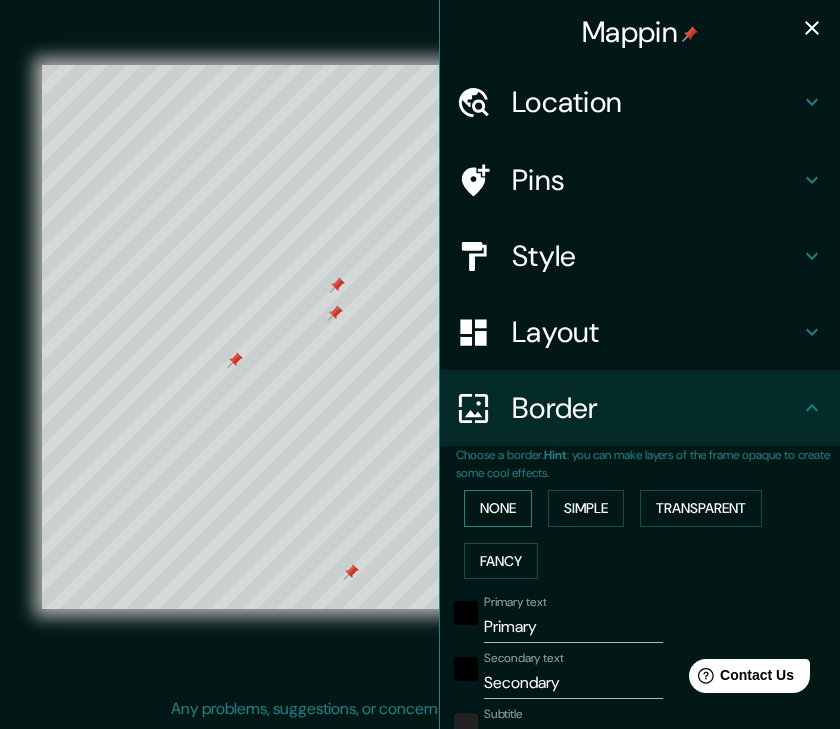 click on "None" at bounding box center (498, 508) 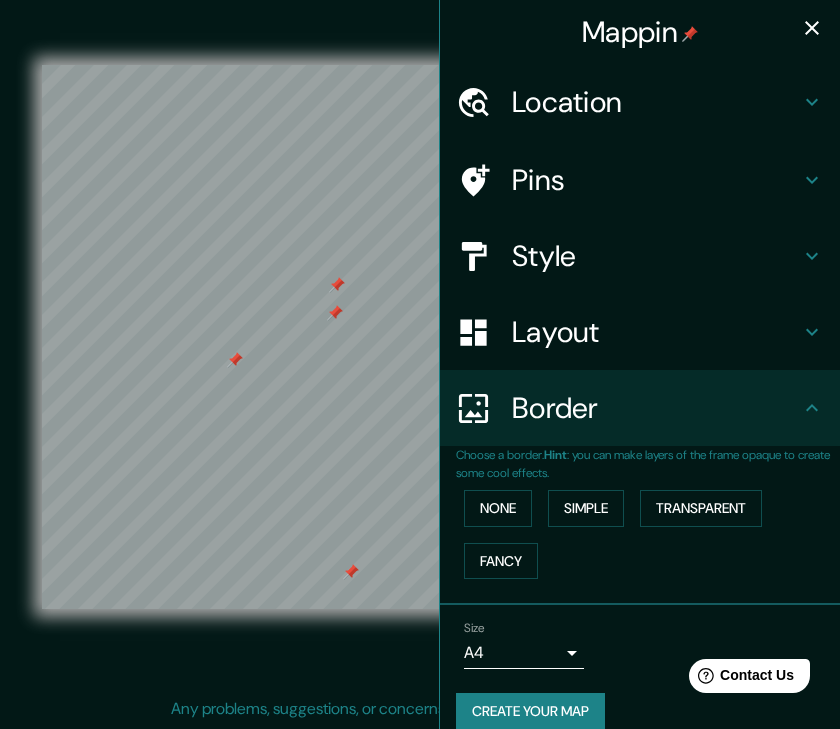 scroll, scrollTop: 18, scrollLeft: 0, axis: vertical 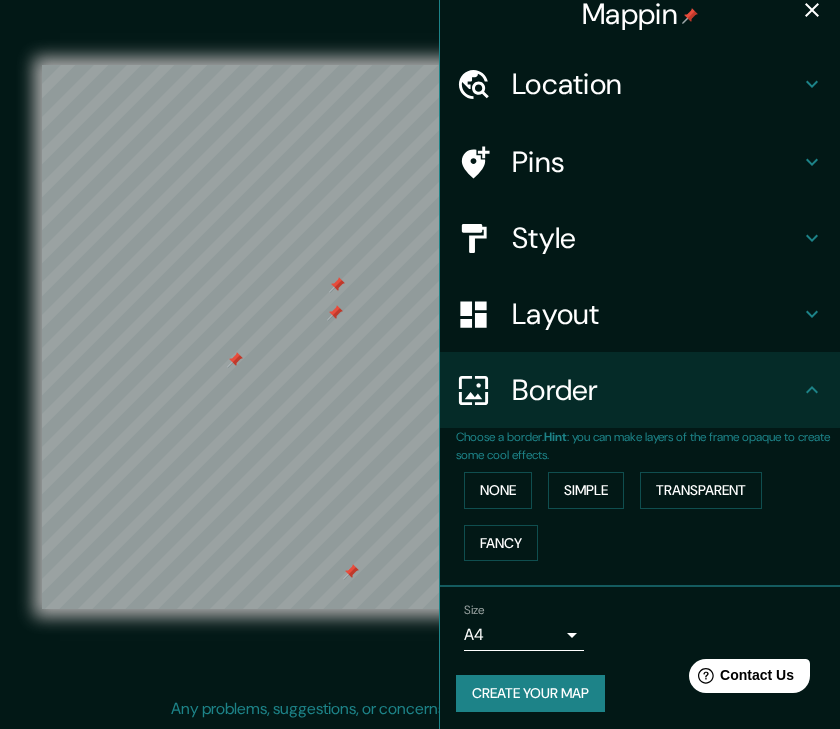click on "Location" at bounding box center (656, 84) 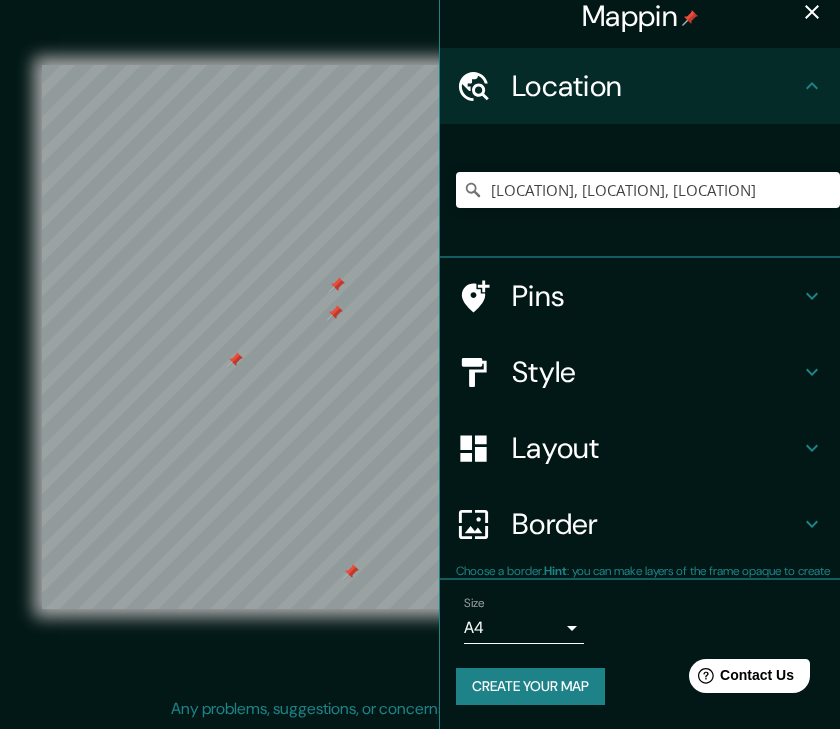scroll, scrollTop: 10, scrollLeft: 0, axis: vertical 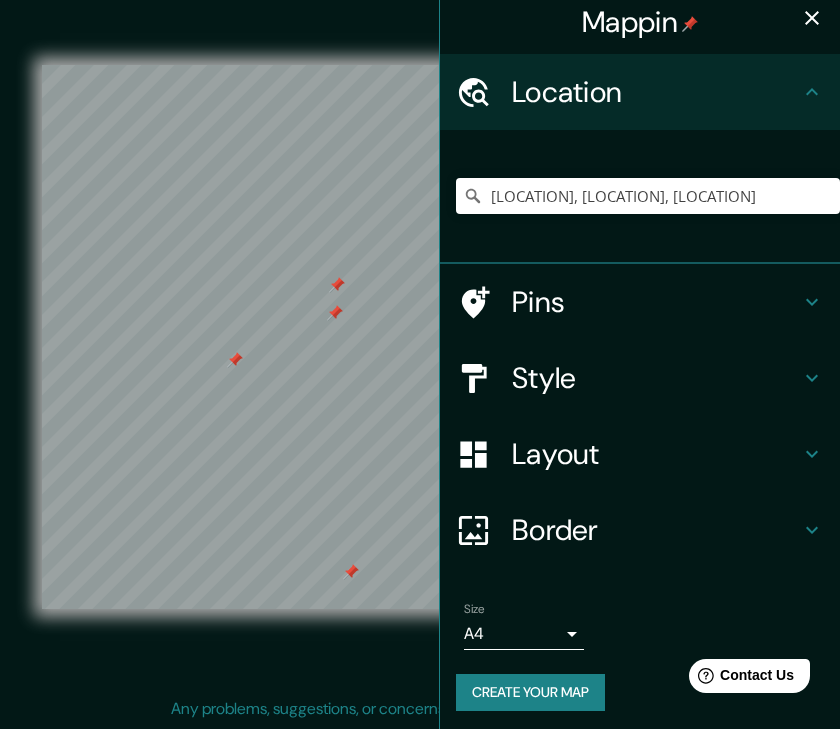 click on "Pins" at bounding box center (656, 302) 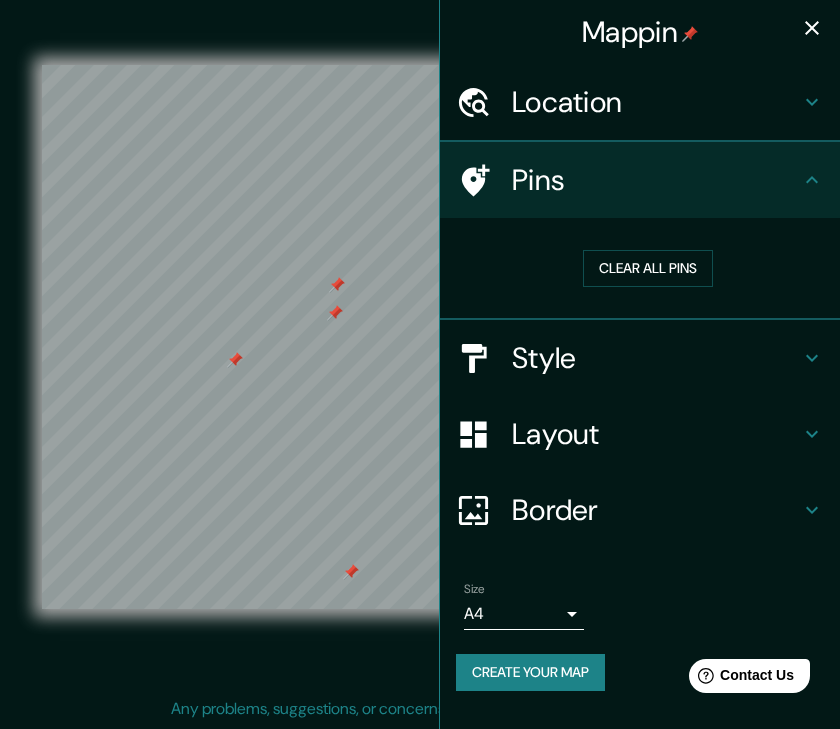 scroll, scrollTop: 0, scrollLeft: 0, axis: both 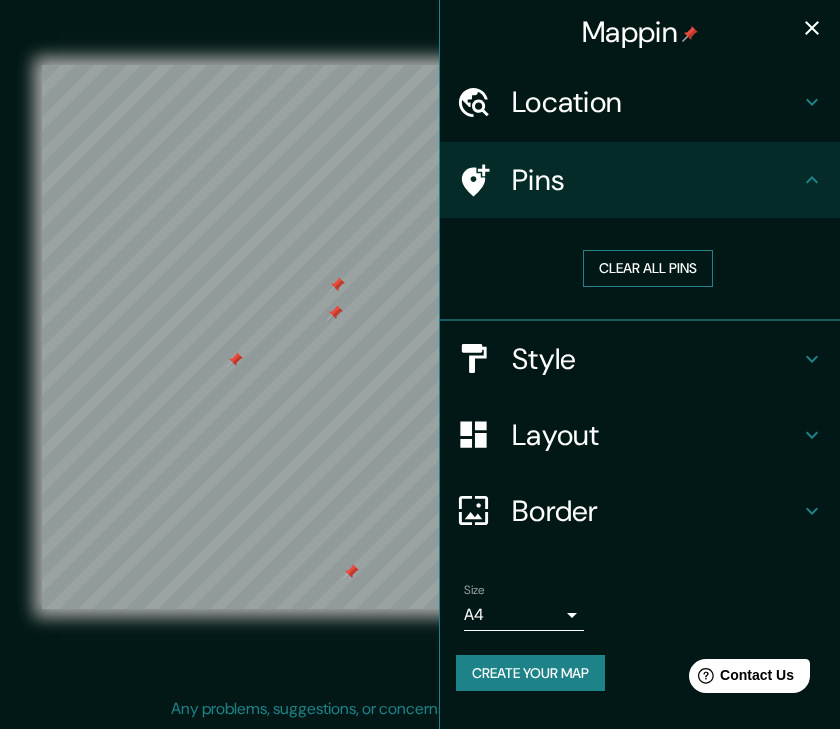 click on "Clear all pins" at bounding box center (648, 268) 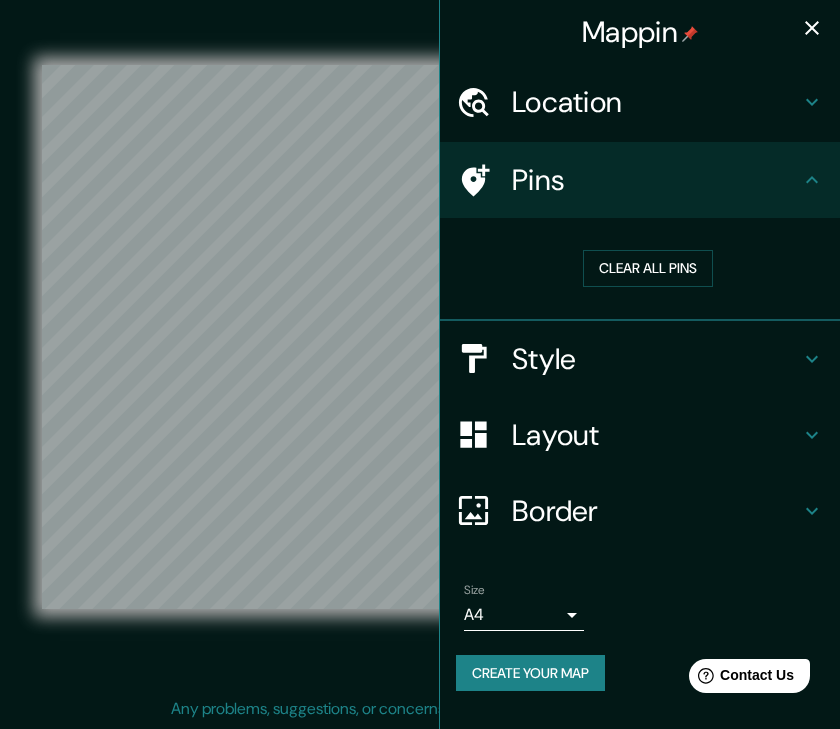 click on "Layout" at bounding box center (640, 435) 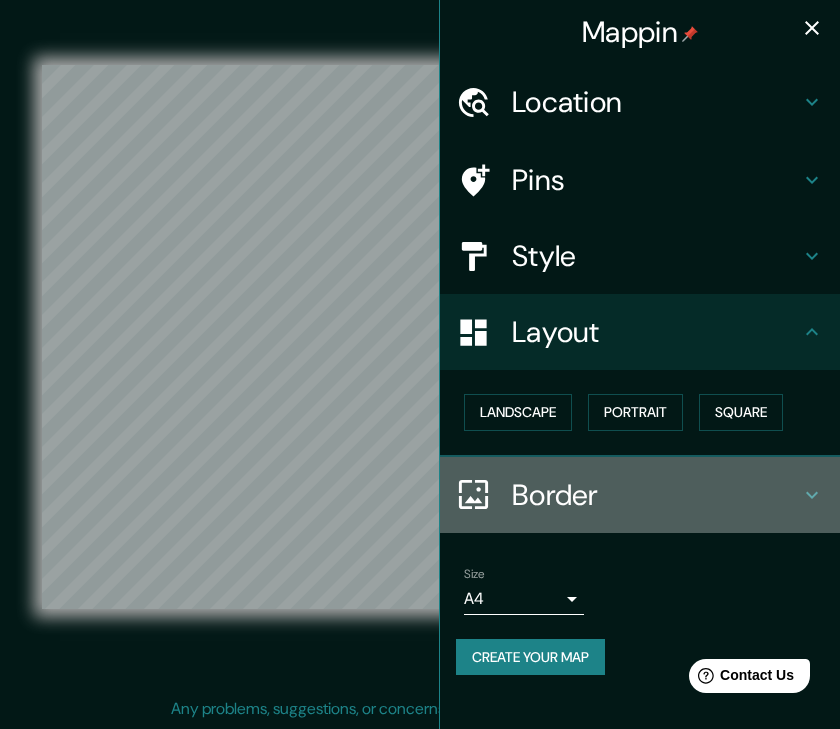 click on "Border" at bounding box center [656, 495] 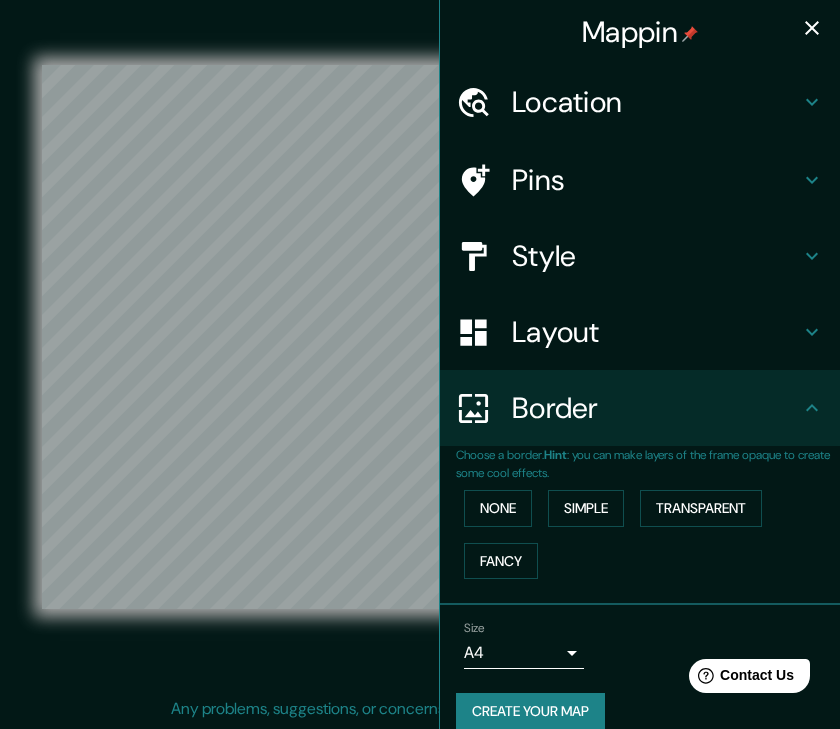 click on "Create your map" at bounding box center [530, 711] 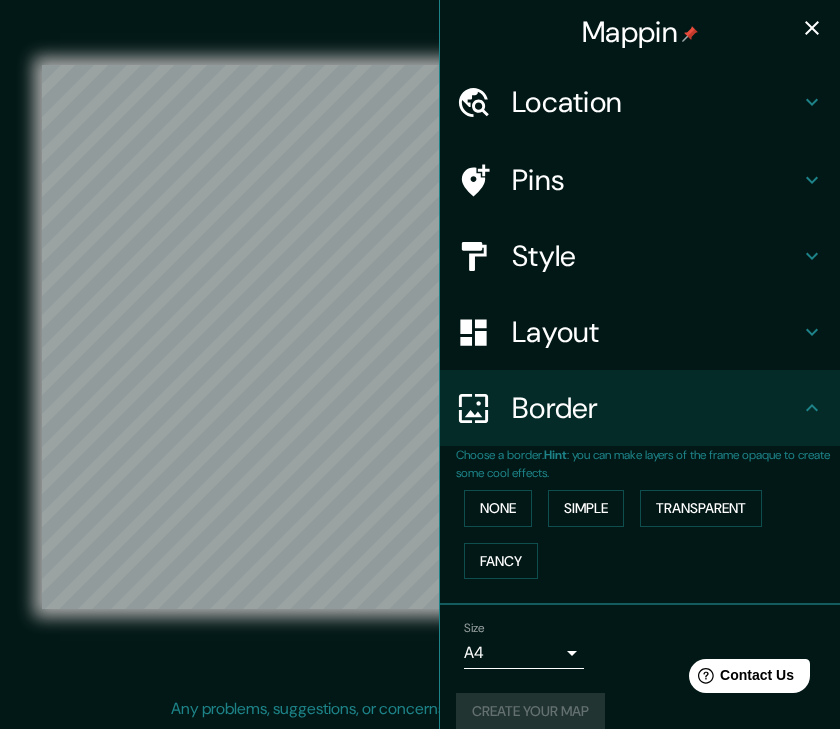 click 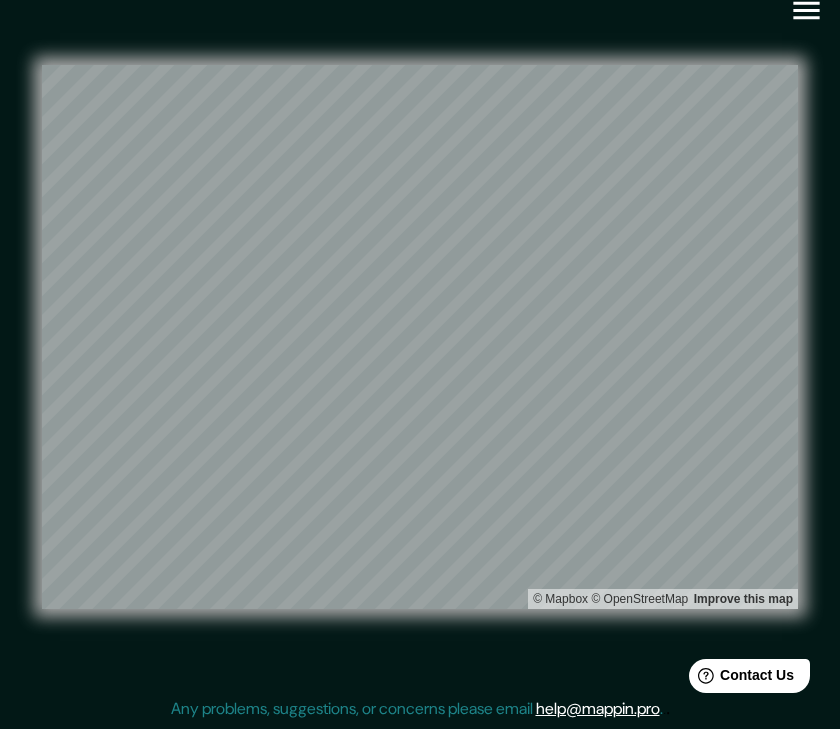 click 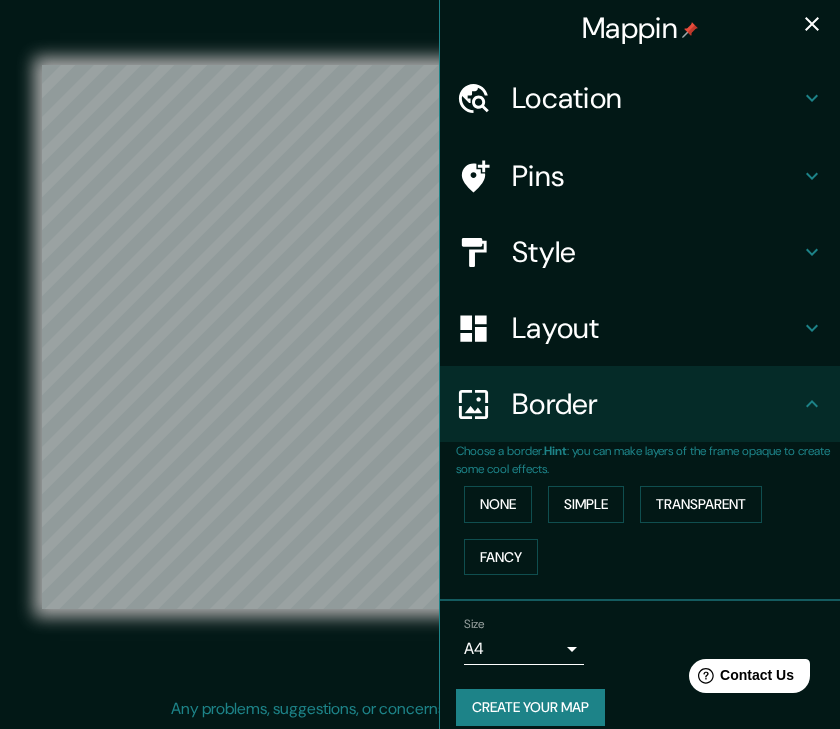 scroll, scrollTop: 18, scrollLeft: 0, axis: vertical 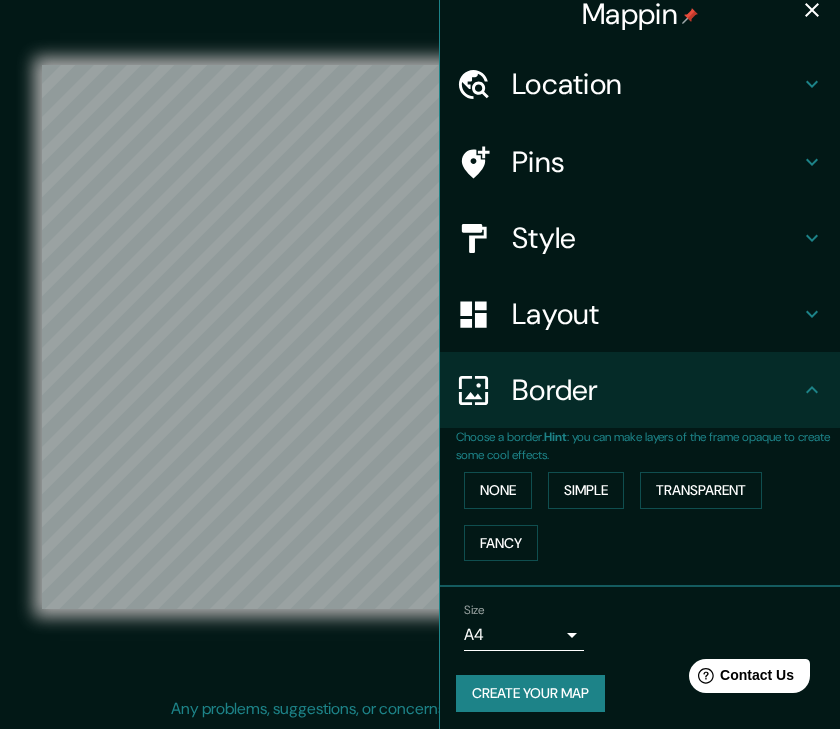 drag, startPoint x: 531, startPoint y: 699, endPoint x: 505, endPoint y: 678, distance: 33.42155 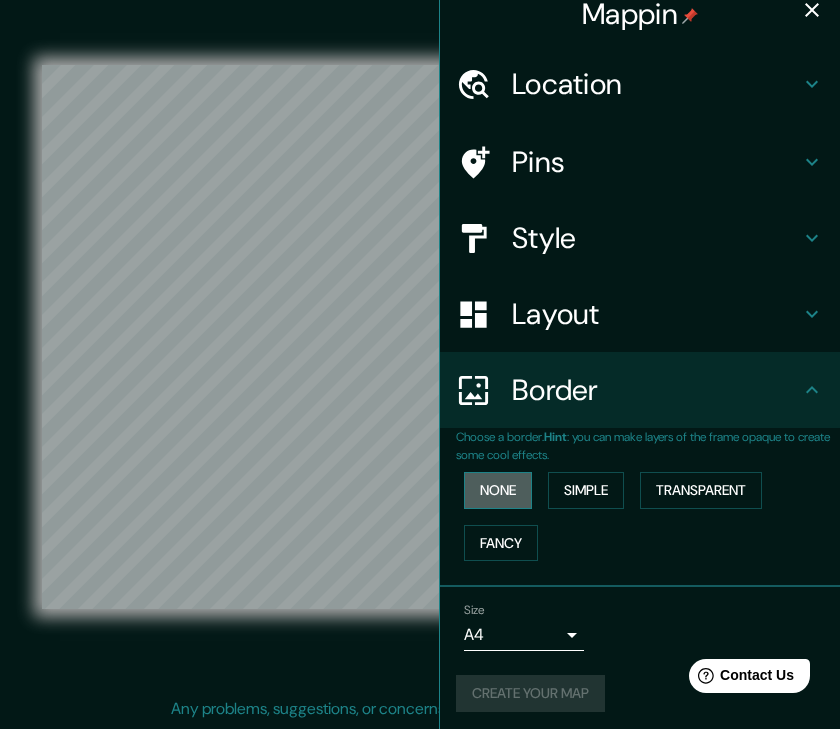 click on "None" at bounding box center (498, 490) 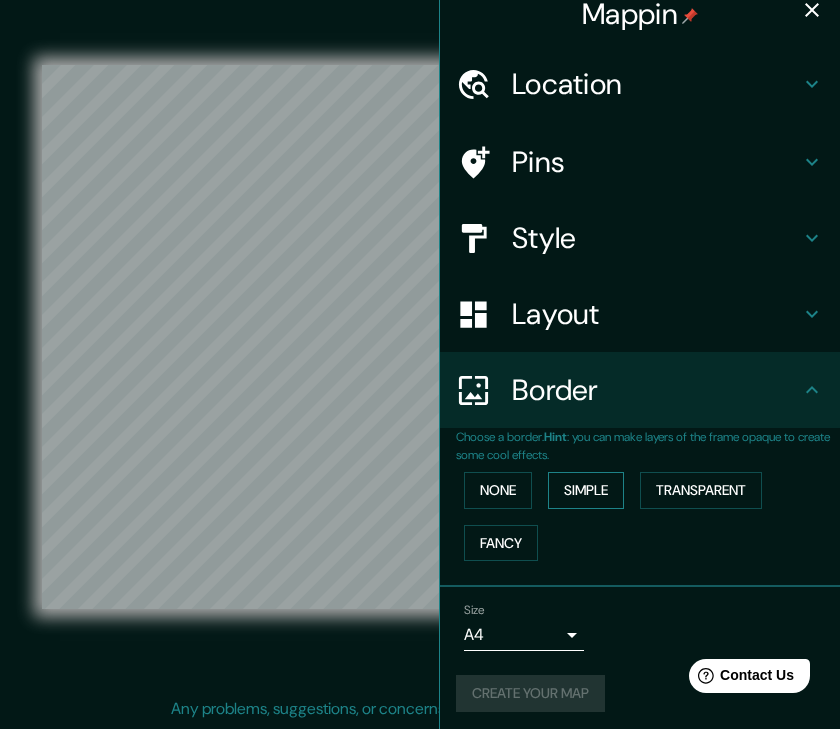 click on "Simple" at bounding box center (586, 490) 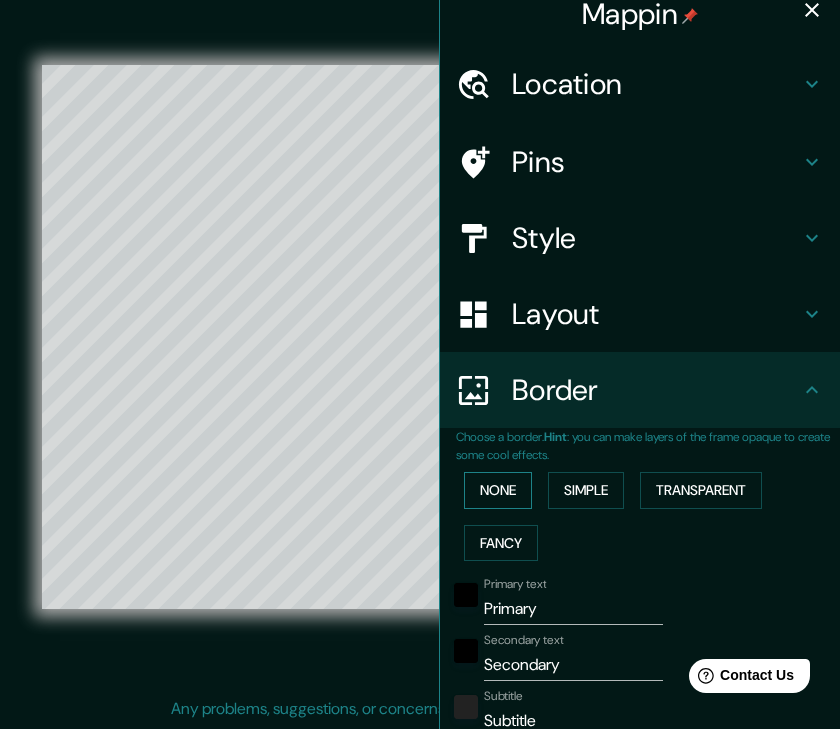 click on "None" at bounding box center [498, 490] 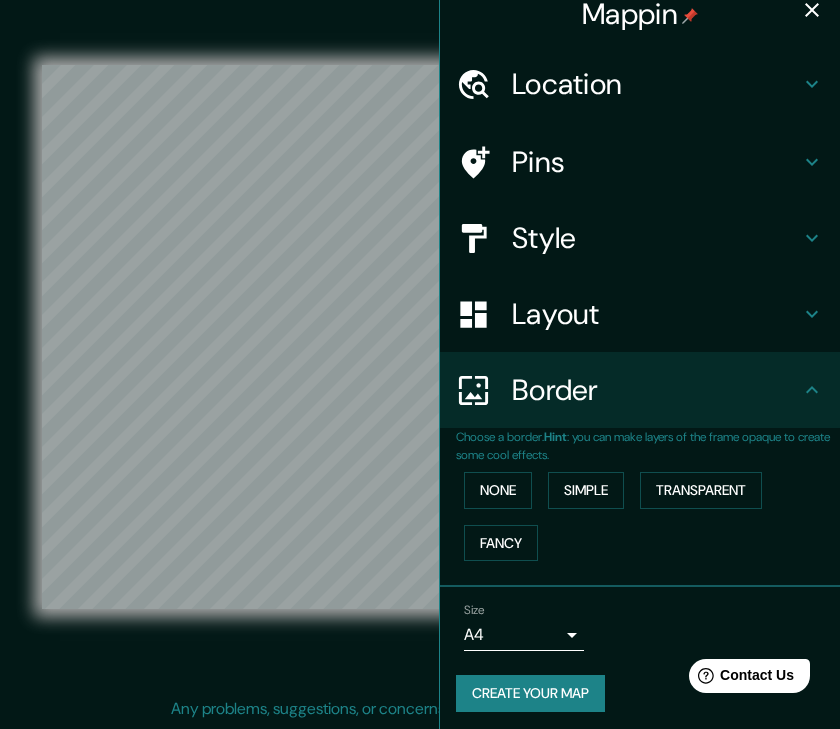 click on "Create your map" at bounding box center [530, 693] 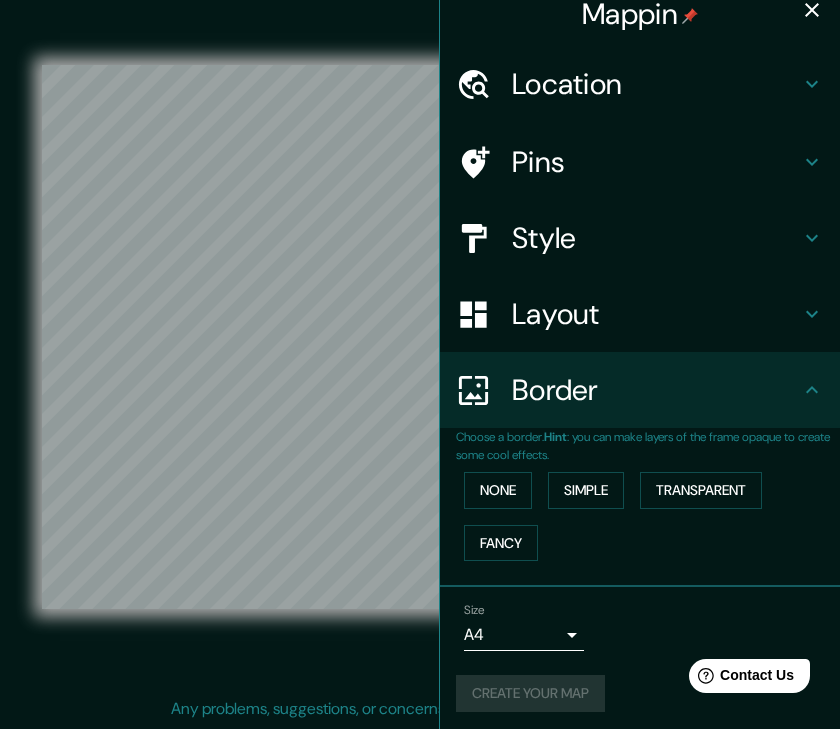 click on "Location" at bounding box center [656, 84] 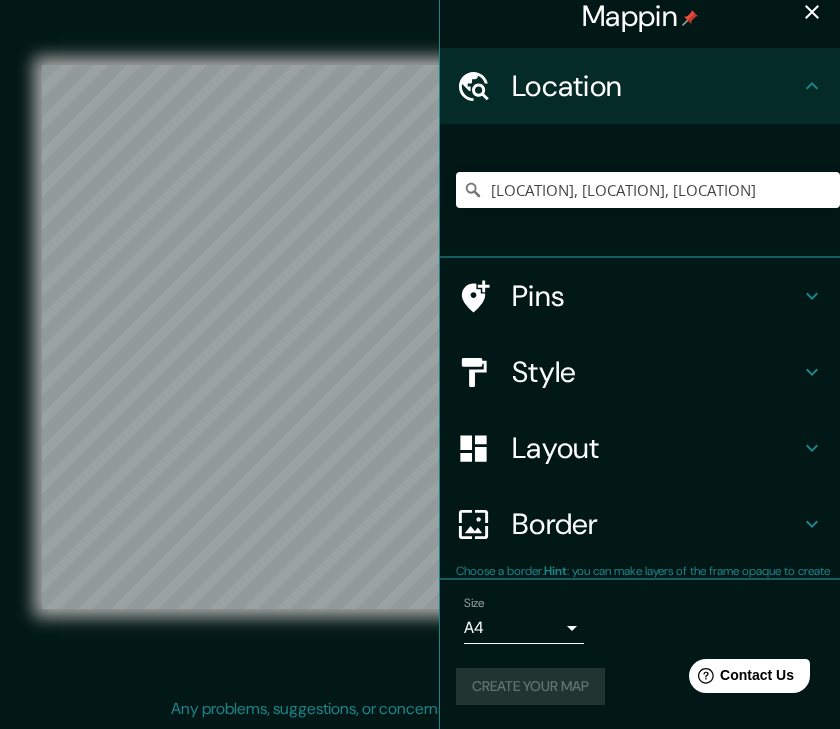scroll, scrollTop: 10, scrollLeft: 0, axis: vertical 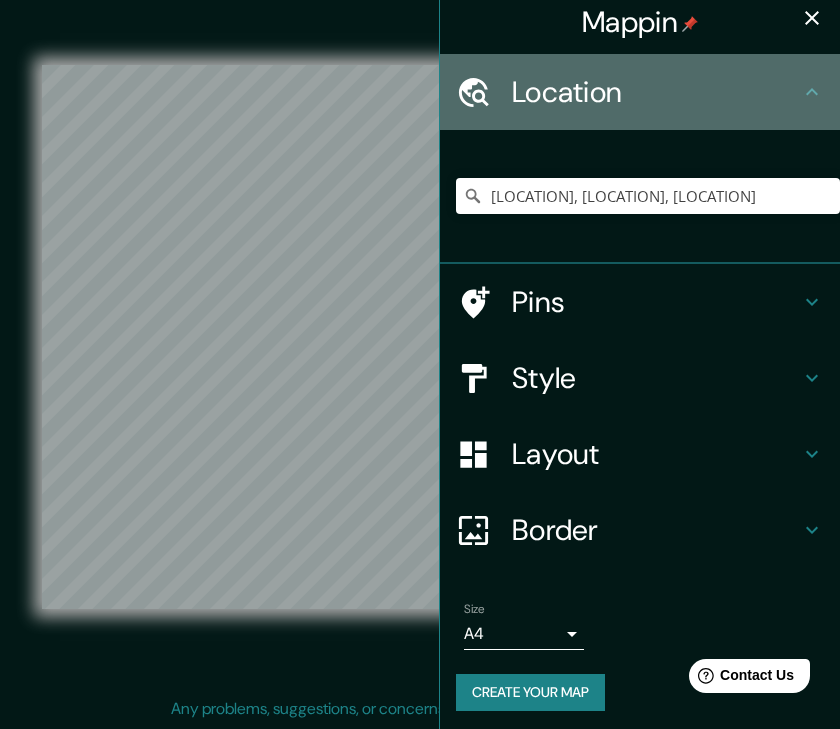 click on "Location" at bounding box center [656, 92] 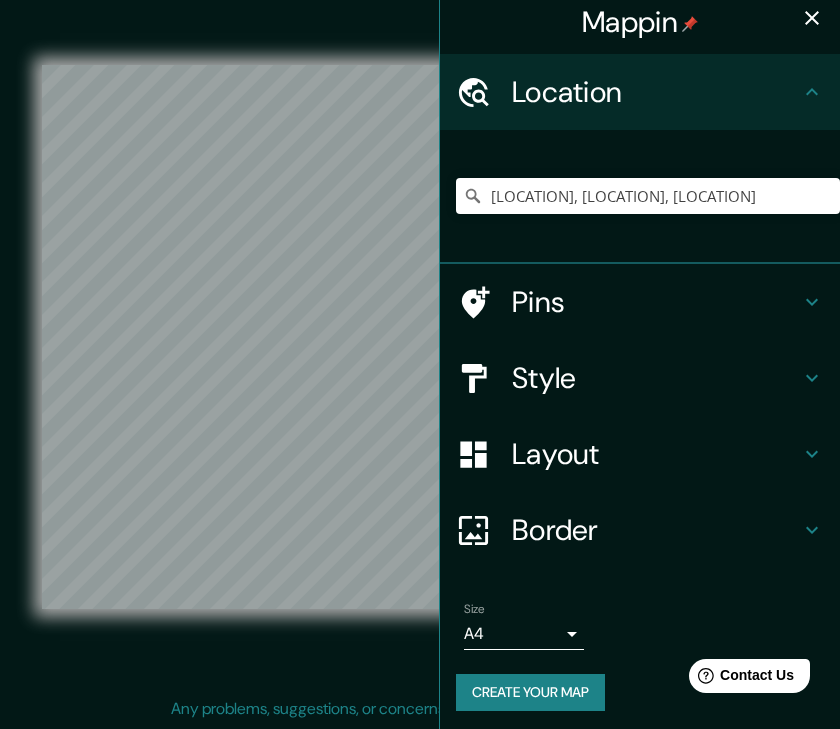 click on "Pins" at bounding box center (656, 302) 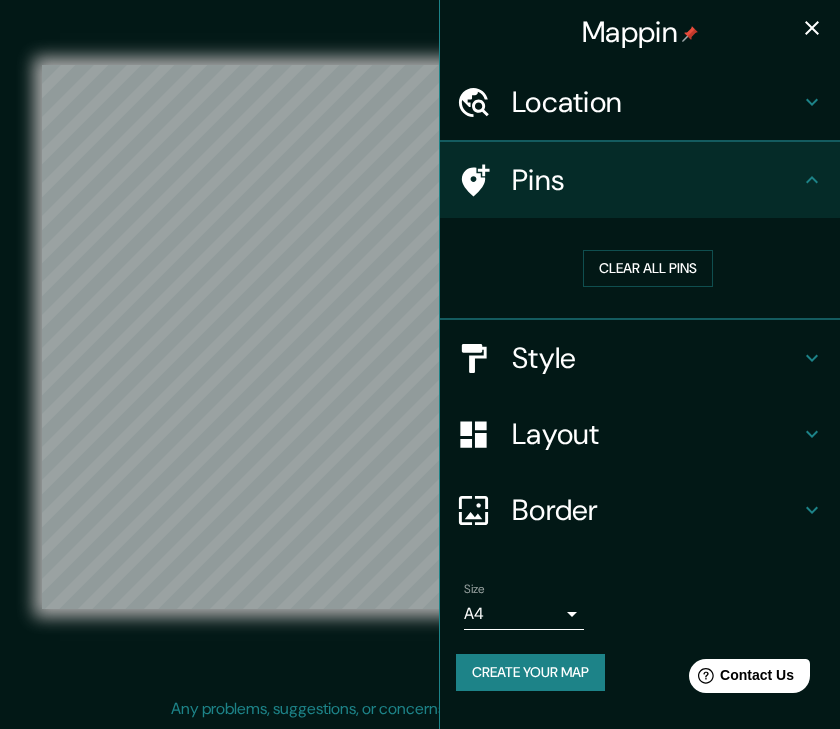 scroll, scrollTop: 0, scrollLeft: 0, axis: both 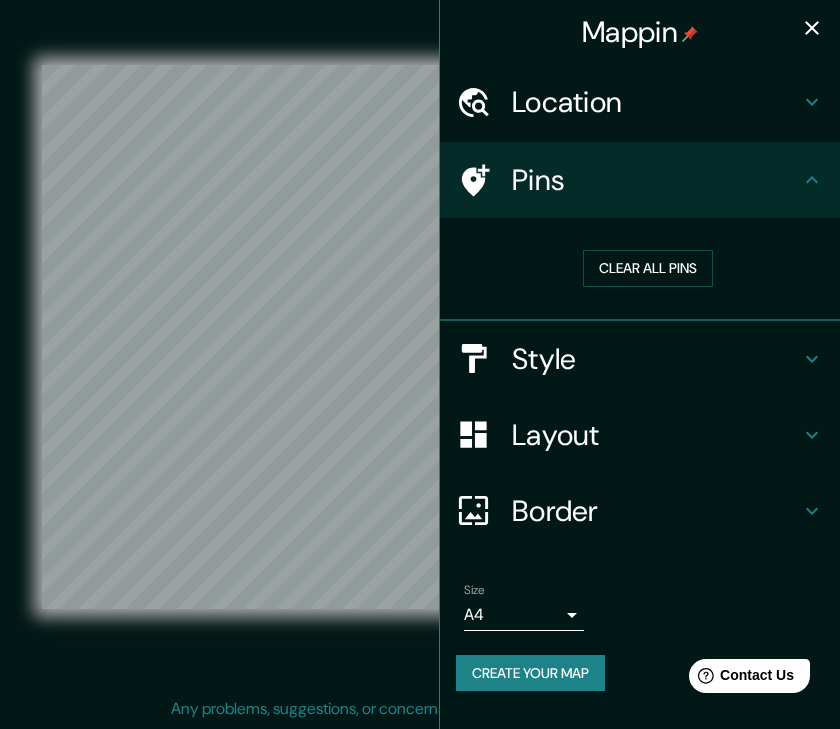 click on "Pins" at bounding box center [640, 180] 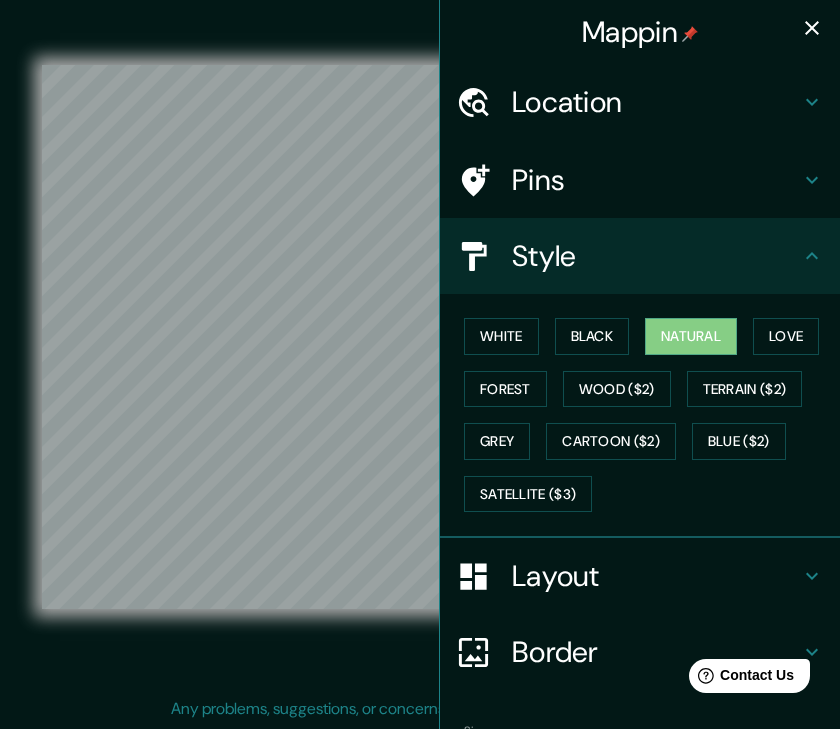click on "Layout" at bounding box center [656, 576] 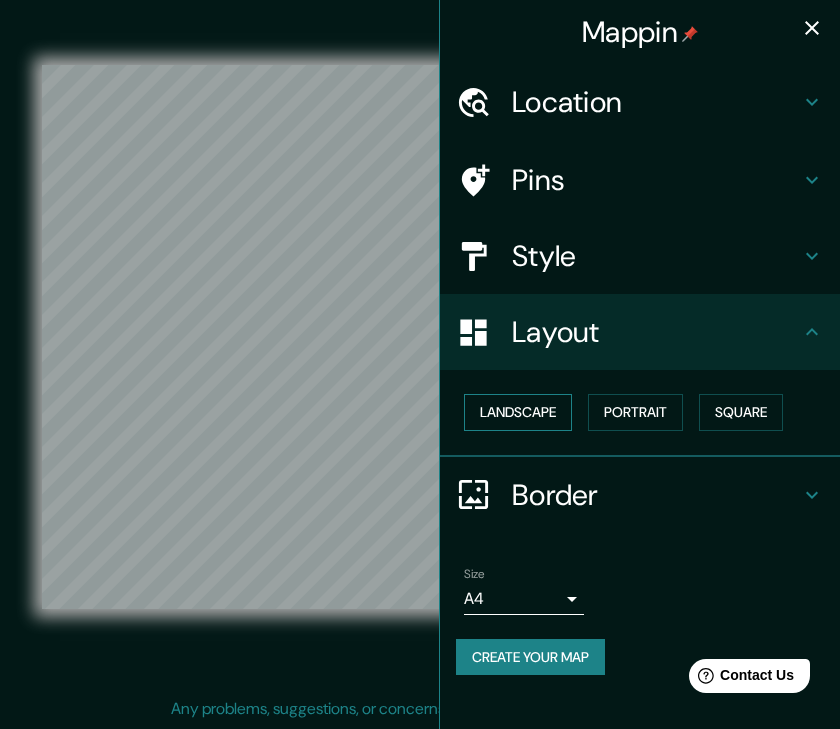 click on "Landscape" at bounding box center [518, 412] 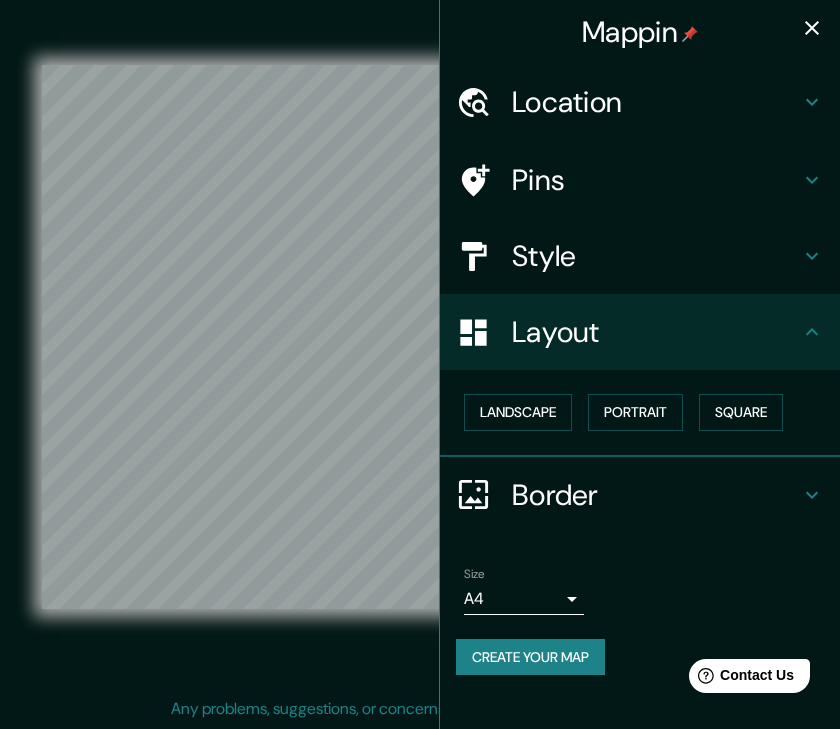 click on "Size A4 single" at bounding box center (640, 591) 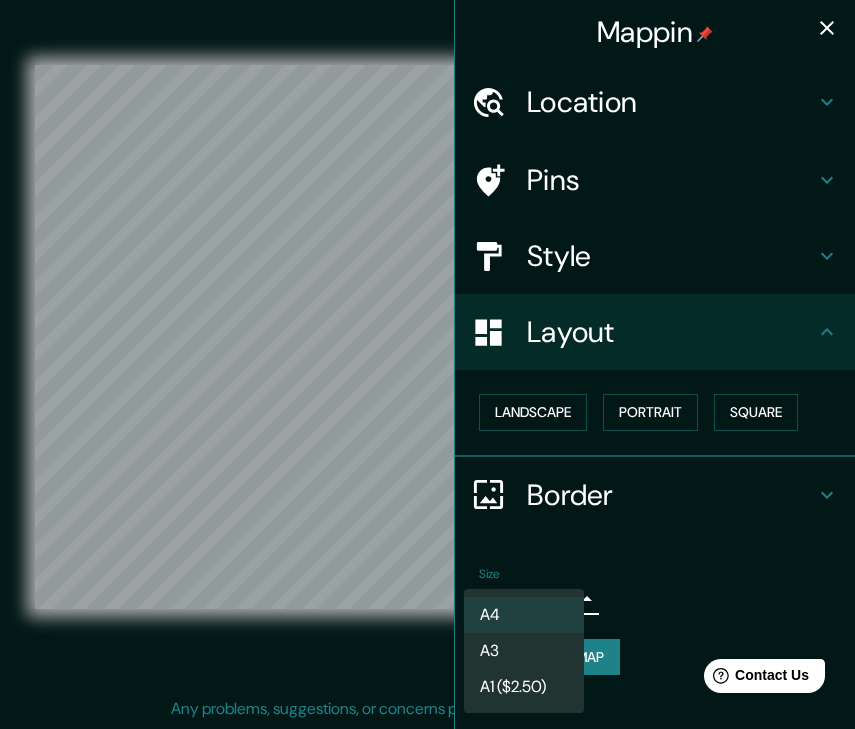 click on "A3" at bounding box center [524, 651] 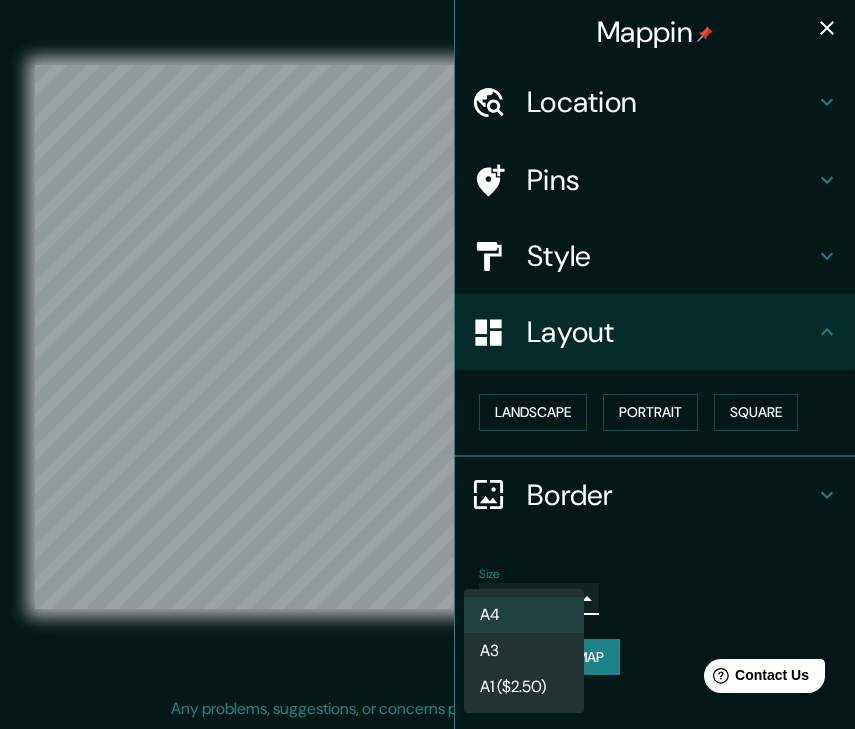 type on "a4" 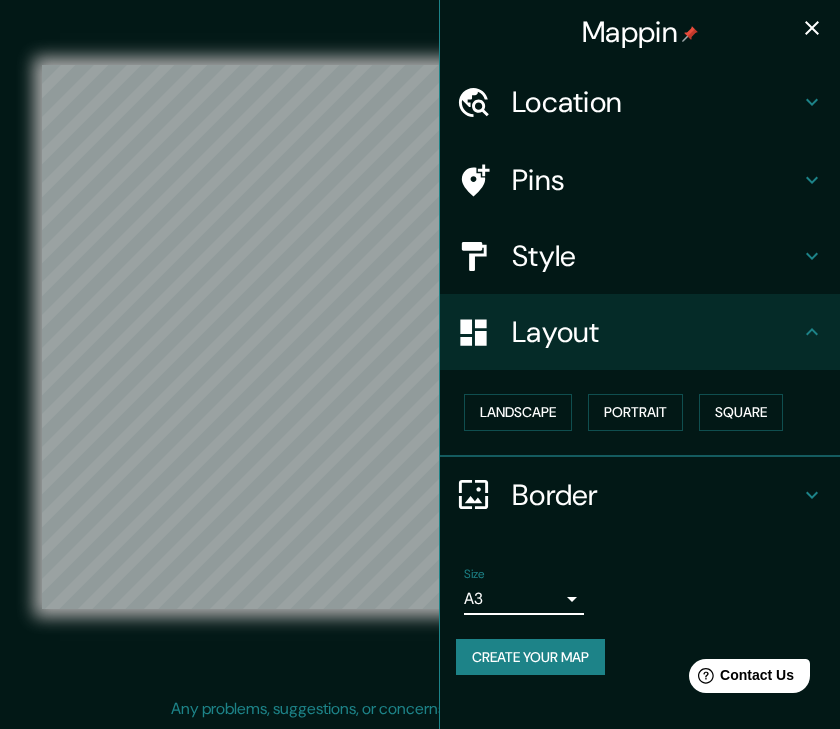 click on "Create your map" at bounding box center (530, 657) 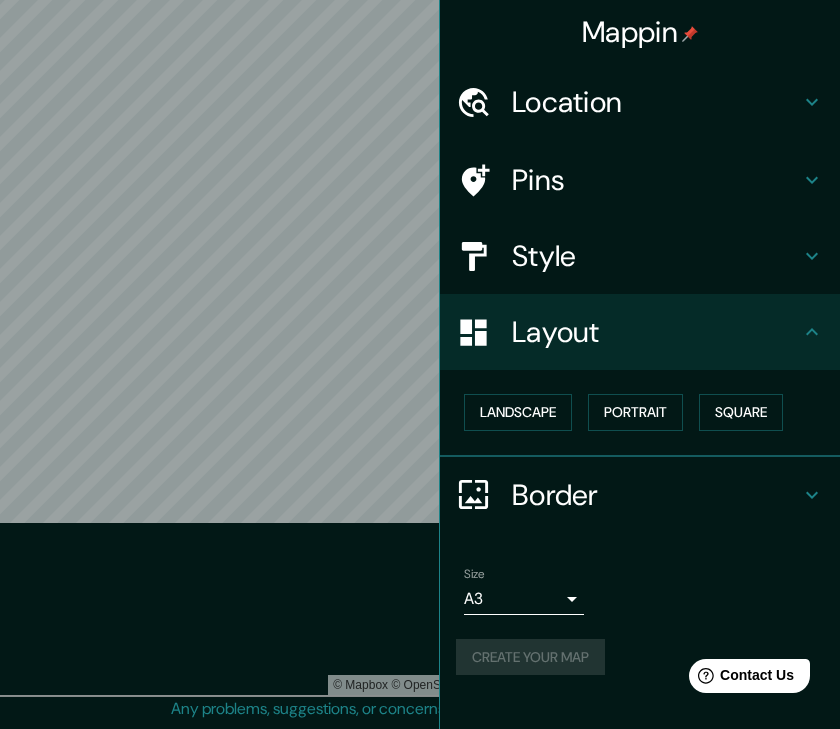 scroll, scrollTop: 16, scrollLeft: 0, axis: vertical 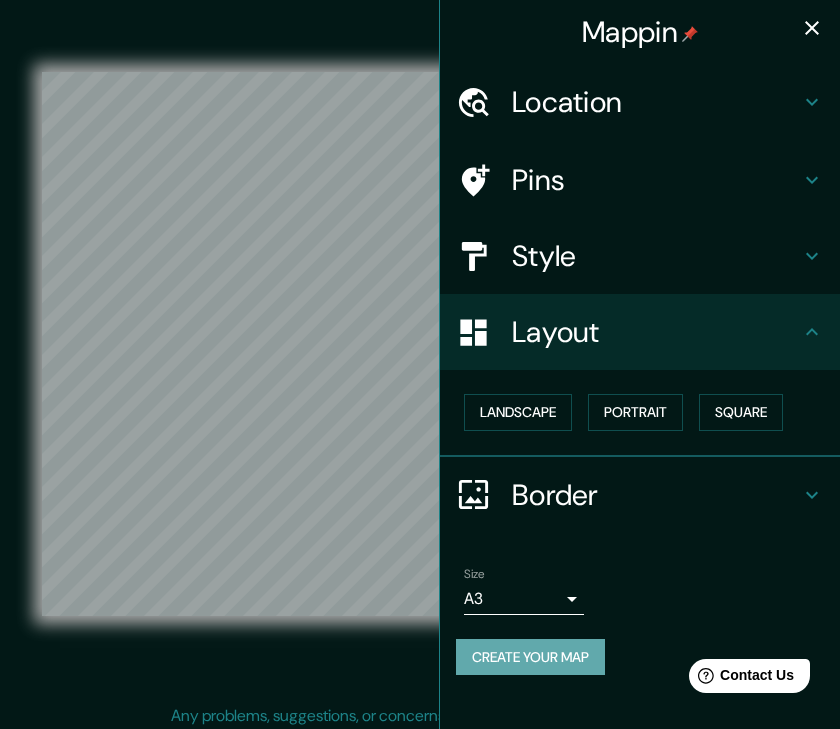 click on "Create your map" at bounding box center [530, 657] 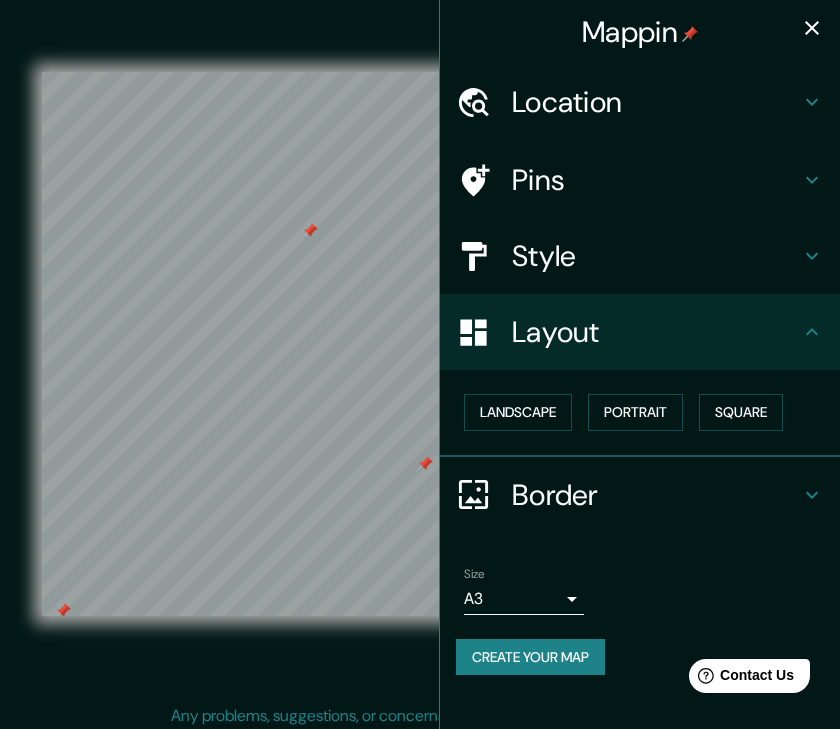 click on "Create your map" at bounding box center (530, 657) 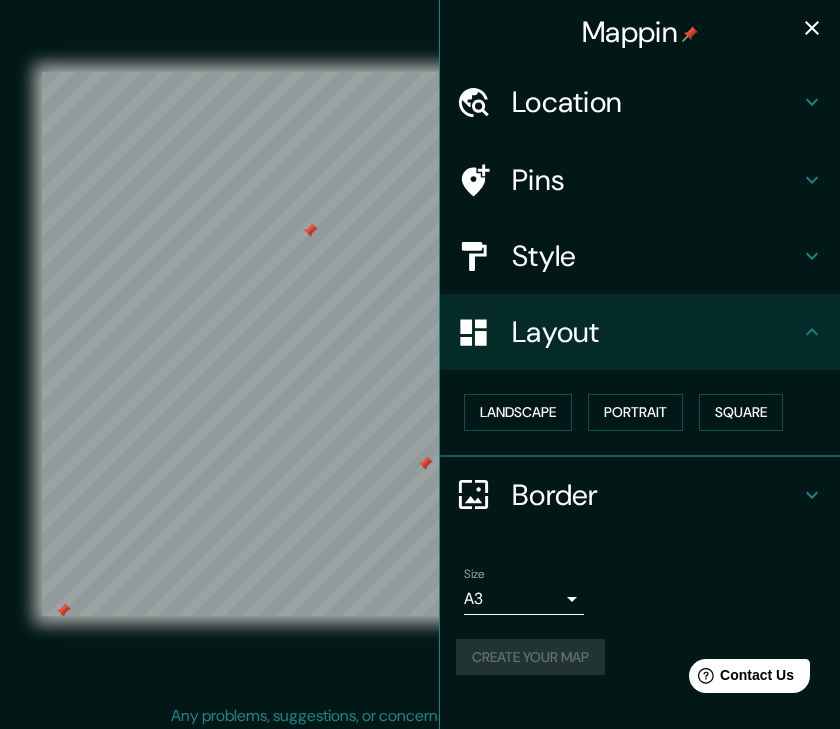 click at bounding box center (812, 28) 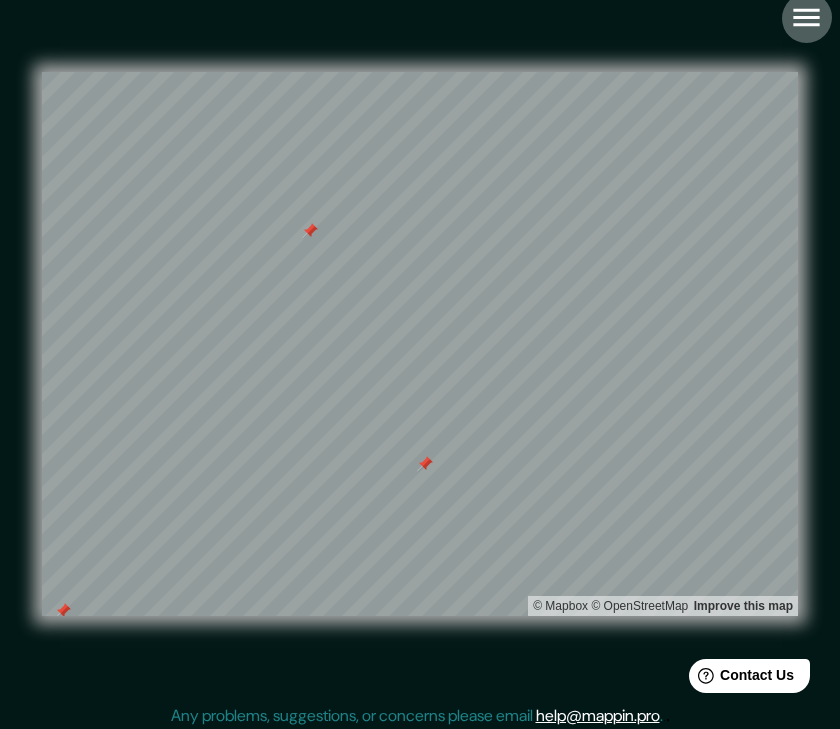 click 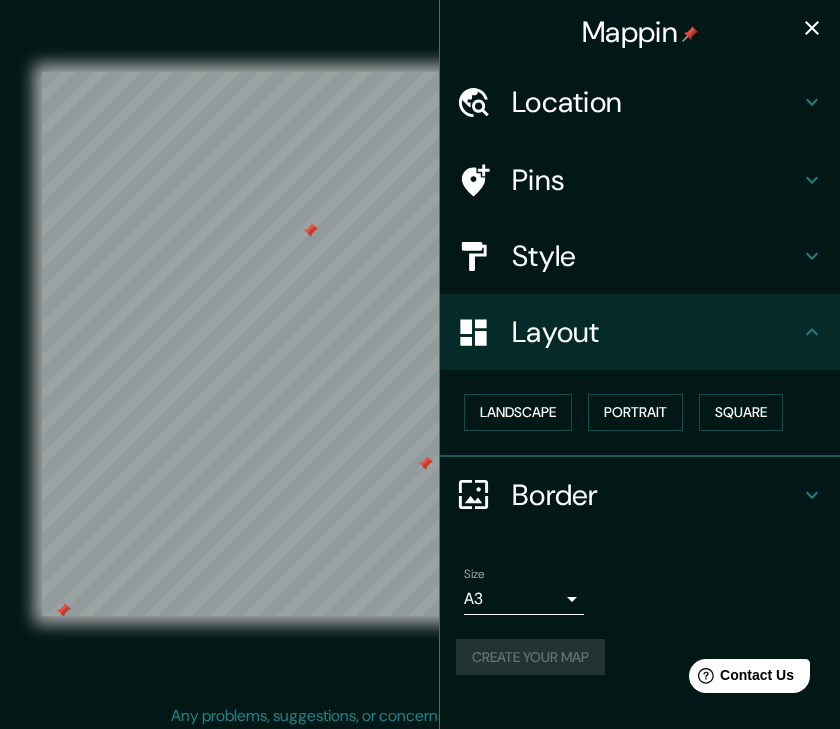 scroll, scrollTop: 23, scrollLeft: 0, axis: vertical 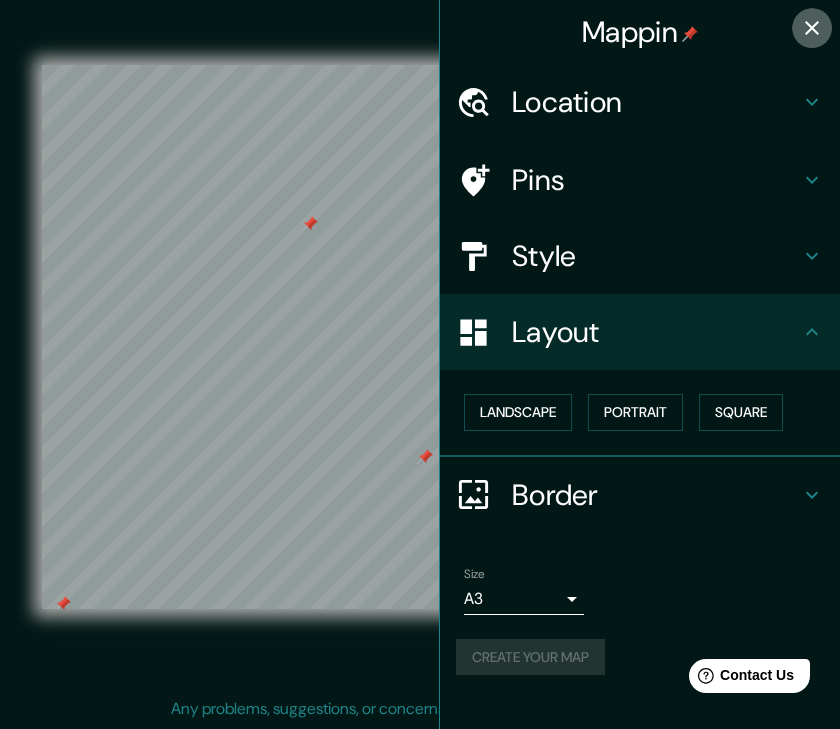 click 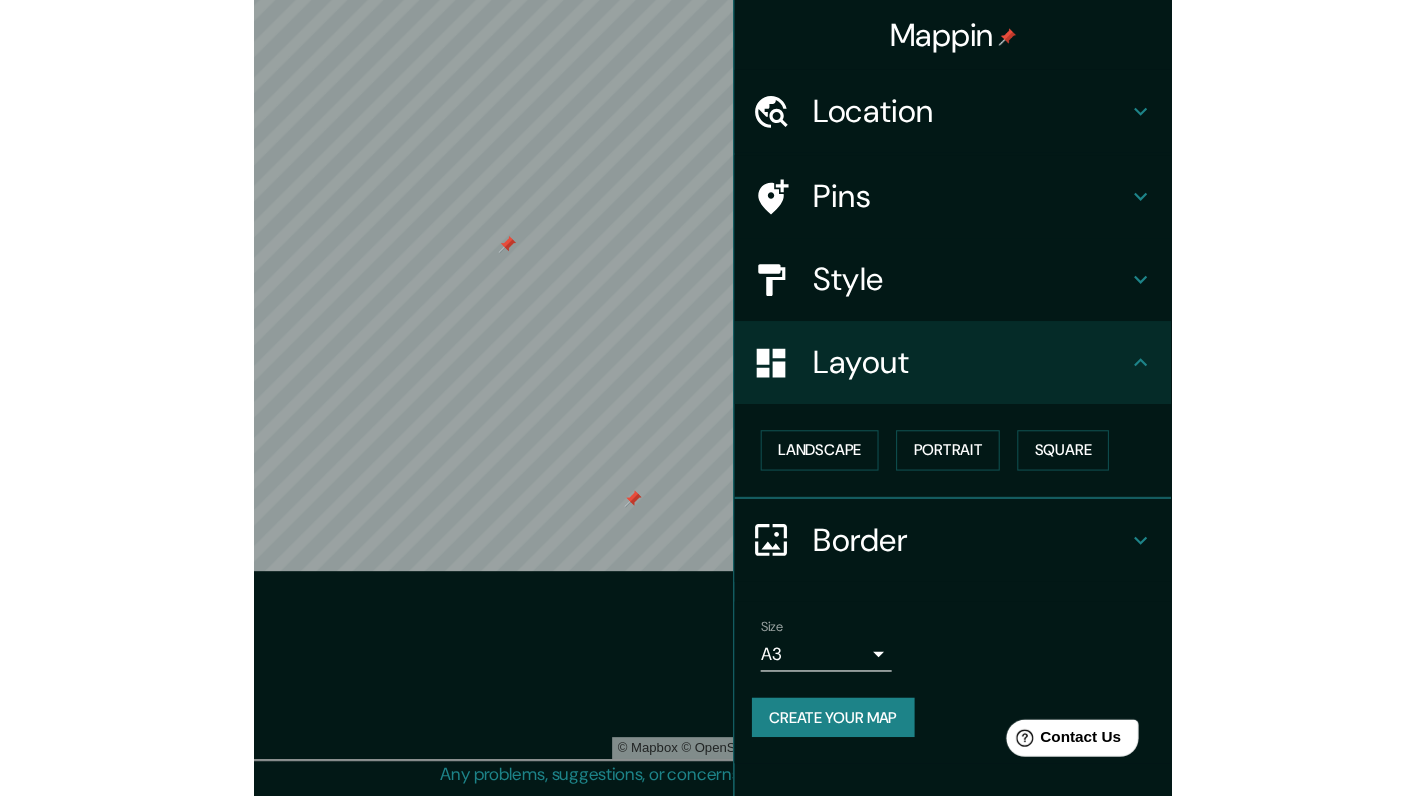 scroll, scrollTop: 16, scrollLeft: 0, axis: vertical 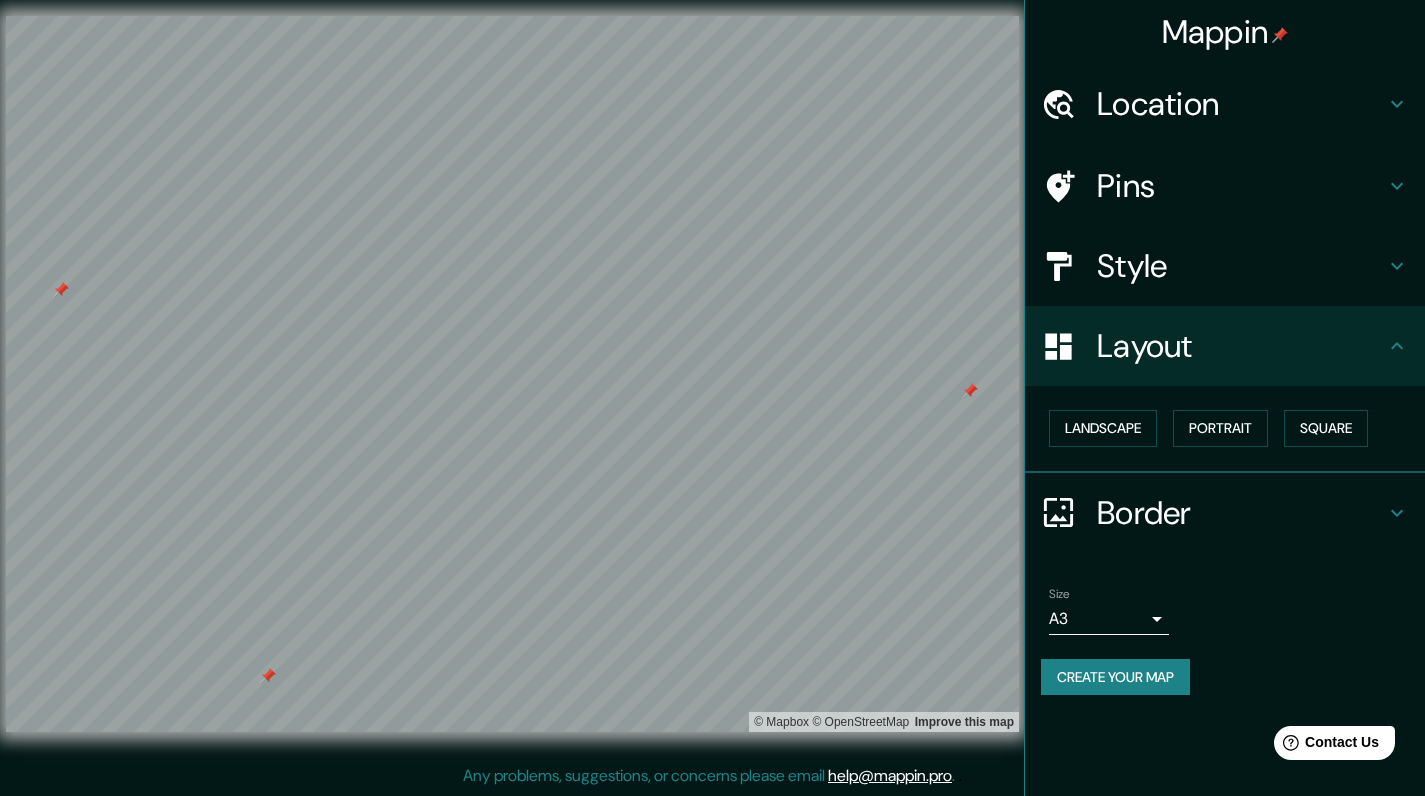 click on "Create your map" at bounding box center (1115, 677) 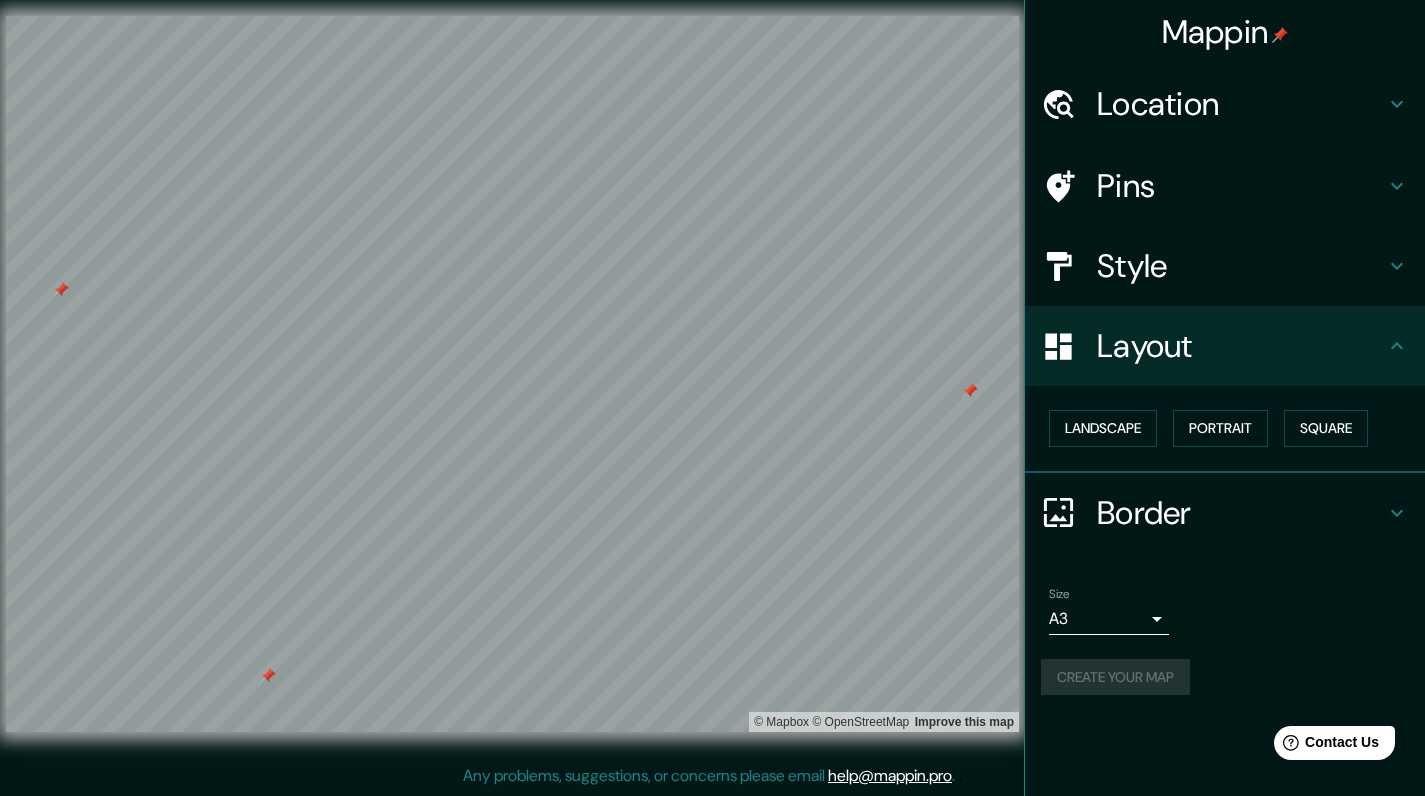 scroll, scrollTop: 0, scrollLeft: 0, axis: both 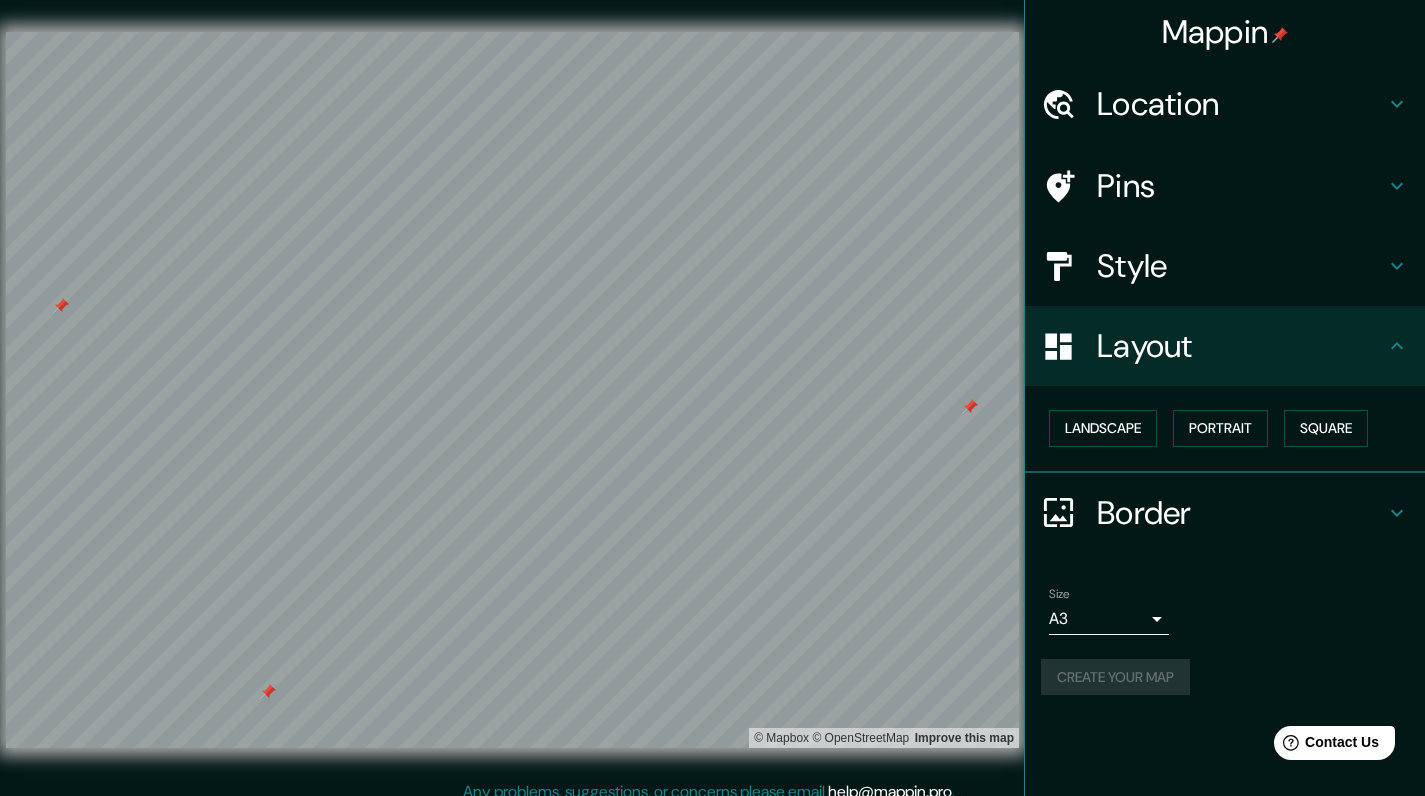 click on "Mappin" at bounding box center (1225, 32) 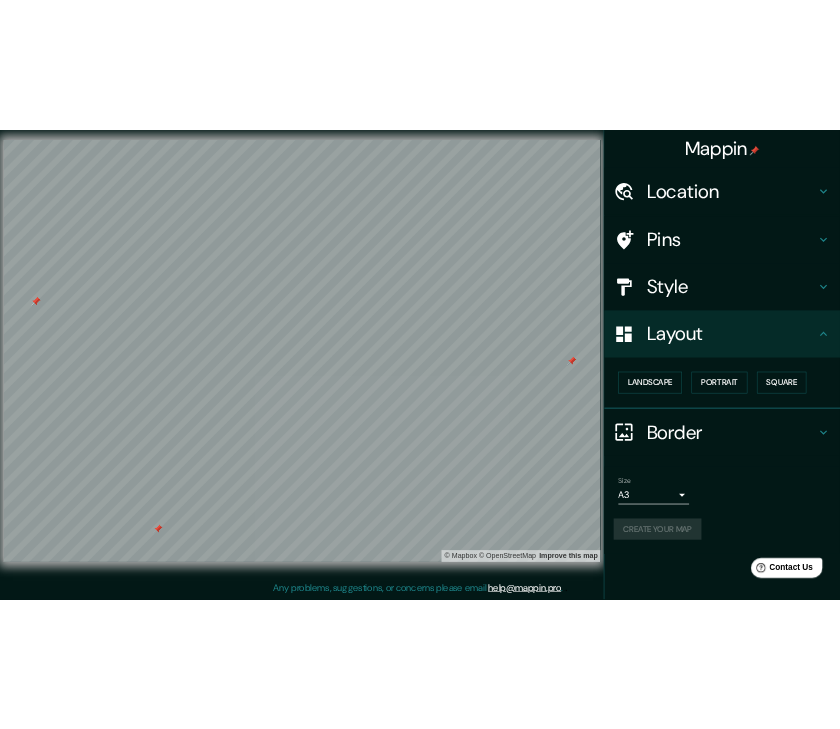 scroll, scrollTop: 0, scrollLeft: 0, axis: both 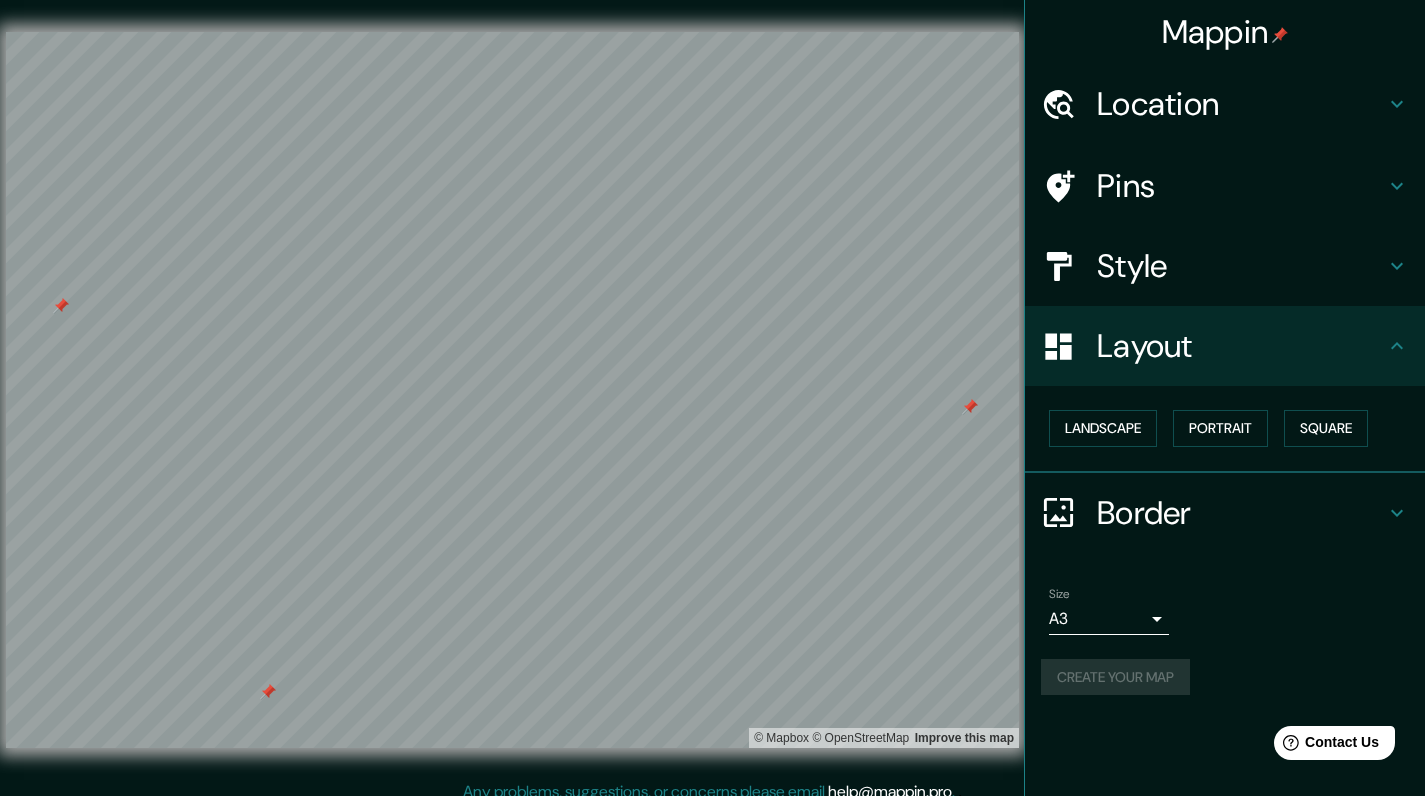 click on "Border" at bounding box center (1241, 513) 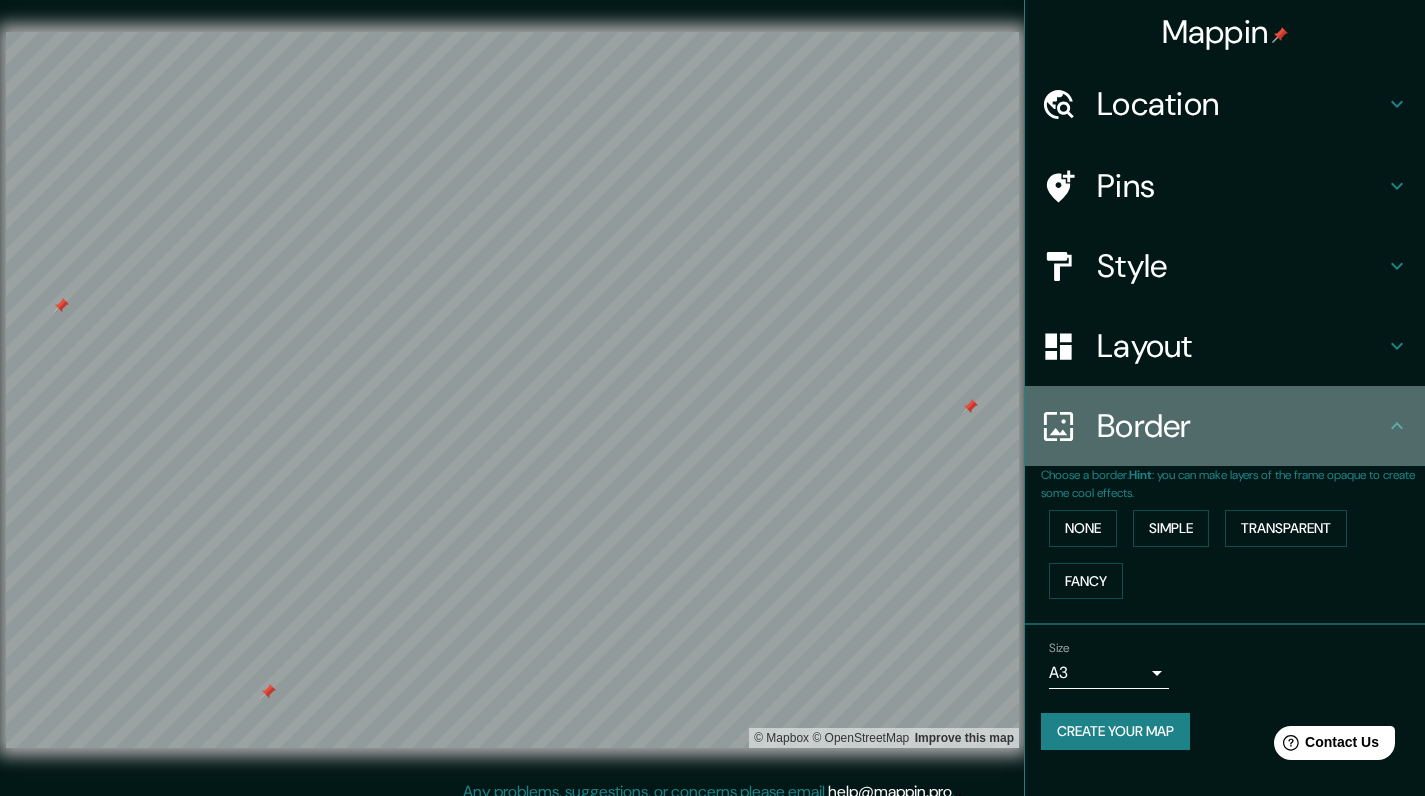 click on "Border" at bounding box center [1241, 426] 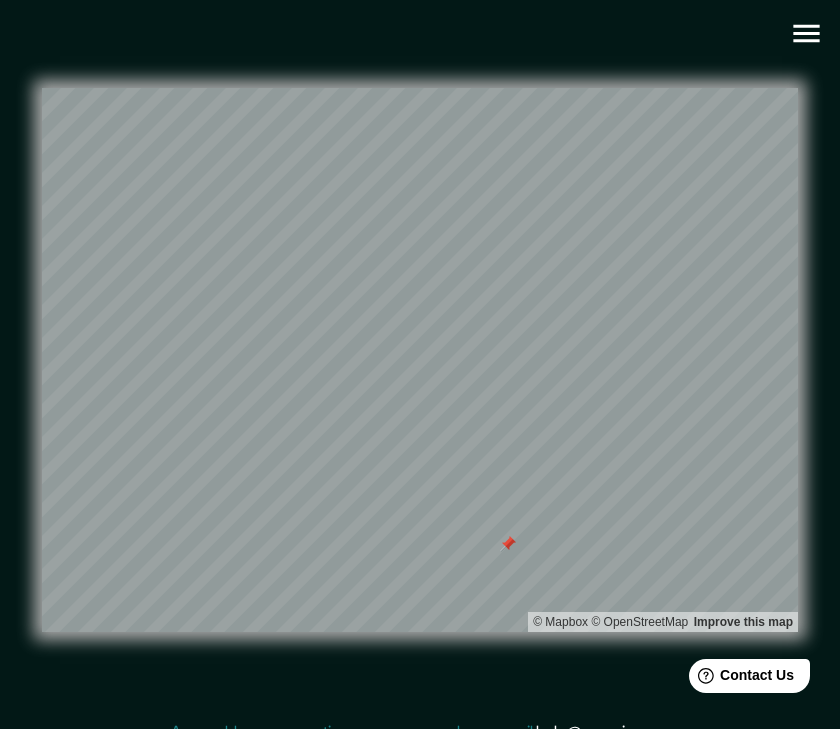 click on "© Mapbox   © OpenStreetMap   Improve this map" at bounding box center (420, 360) 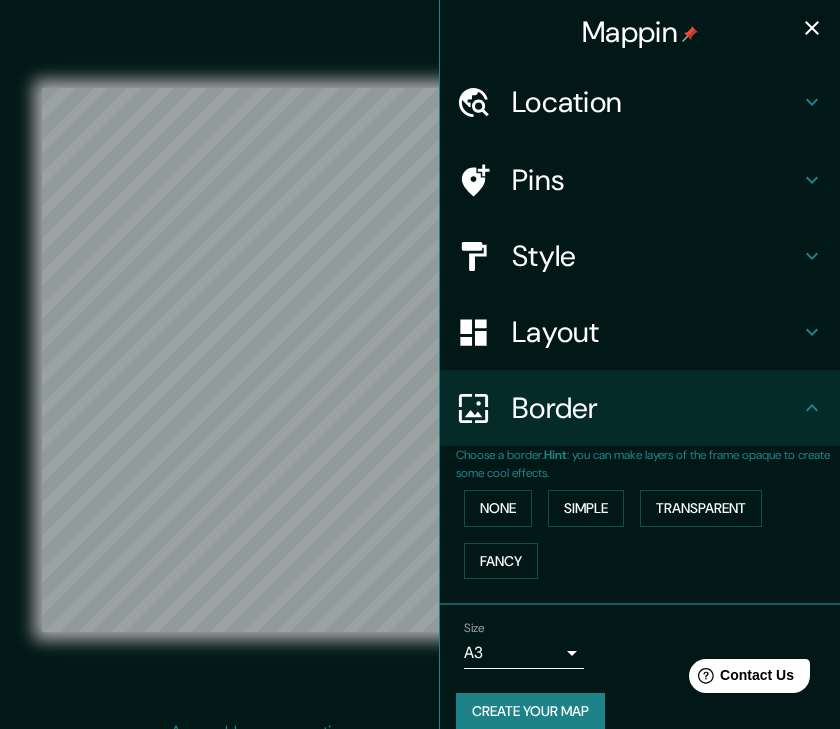 scroll, scrollTop: 23, scrollLeft: 0, axis: vertical 